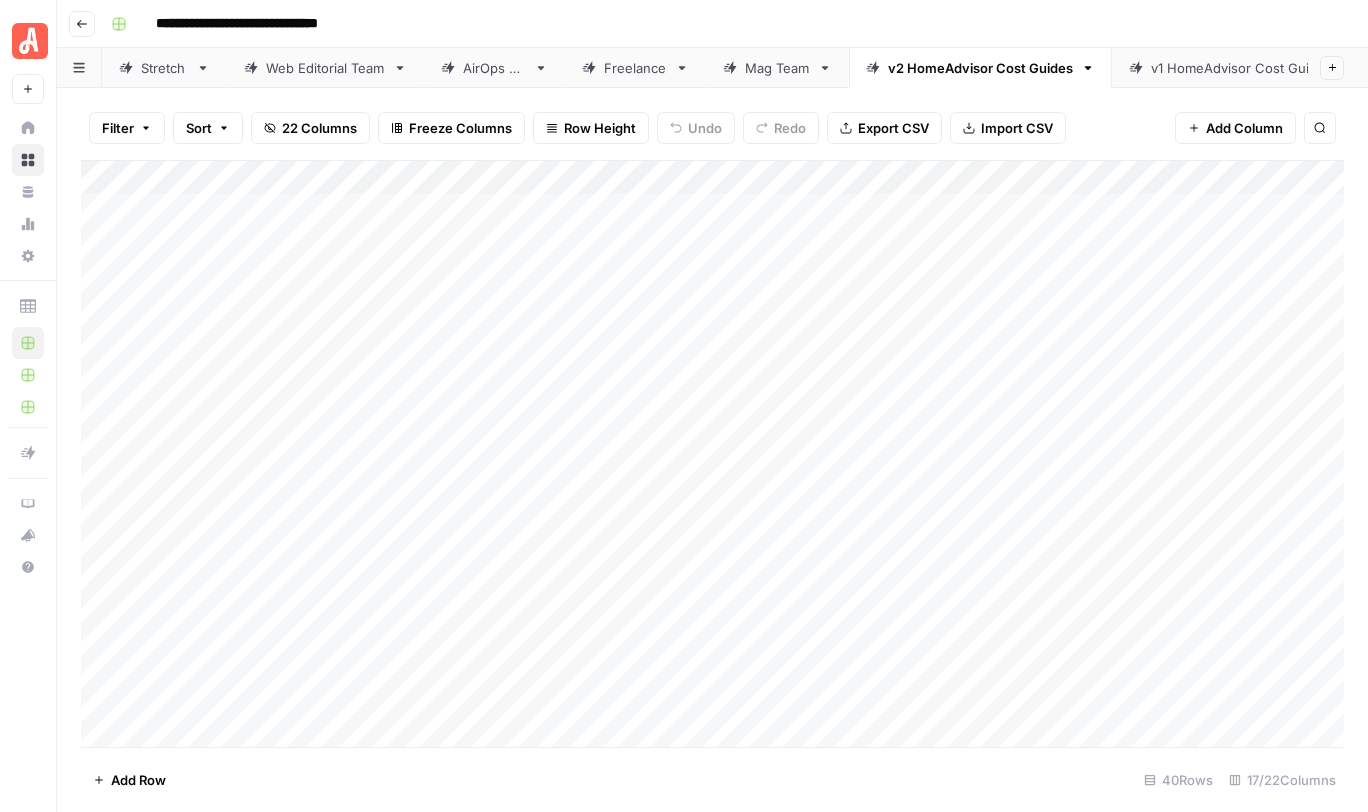scroll, scrollTop: 0, scrollLeft: 0, axis: both 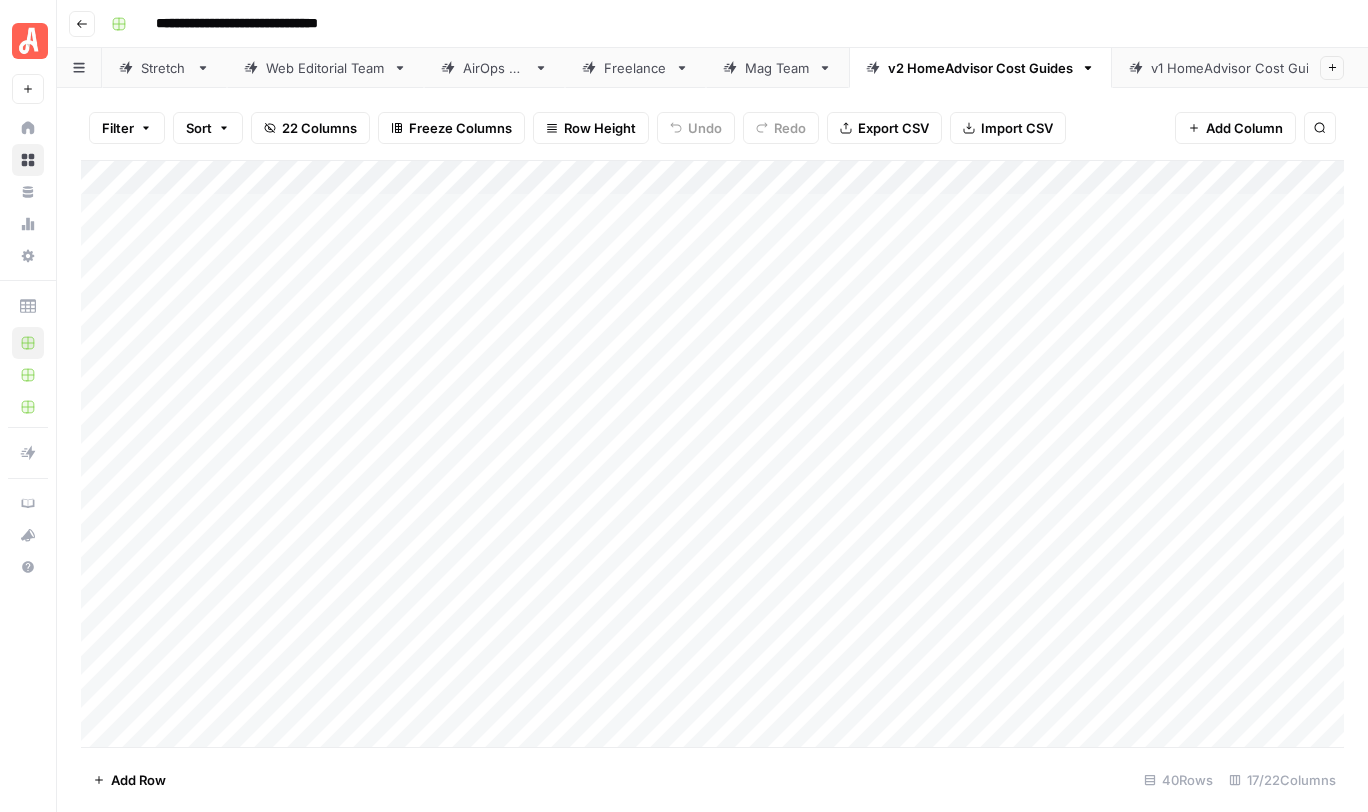click 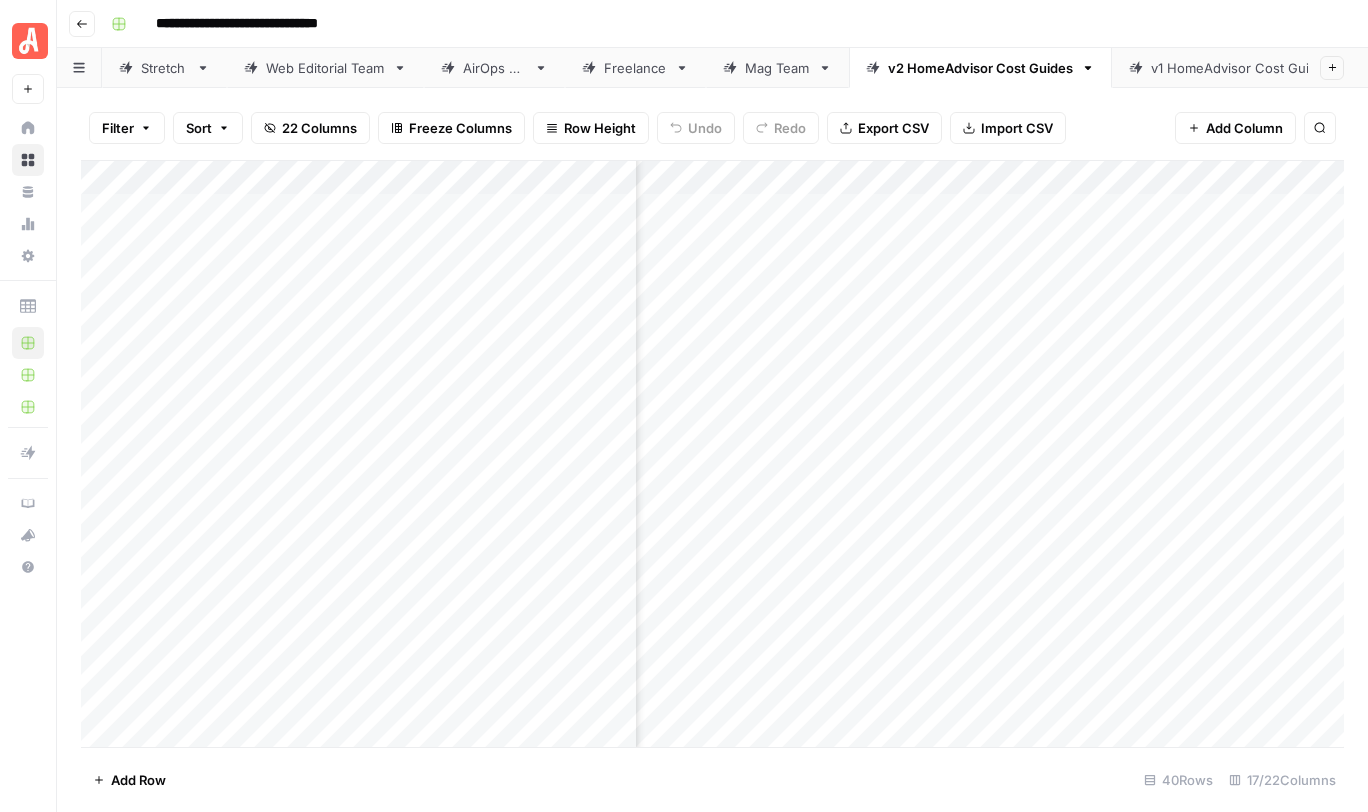 scroll, scrollTop: 0, scrollLeft: 263, axis: horizontal 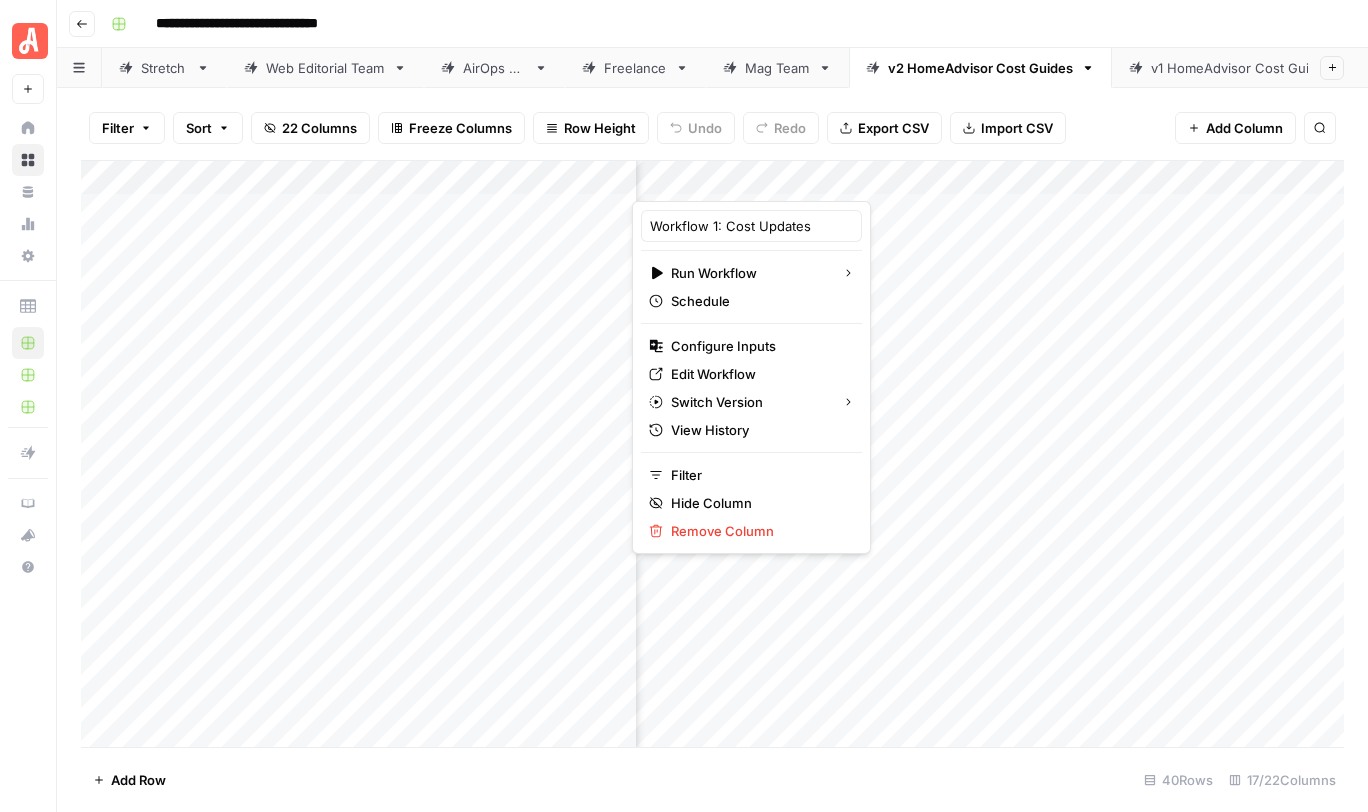 click on "**********" at bounding box center (725, 24) 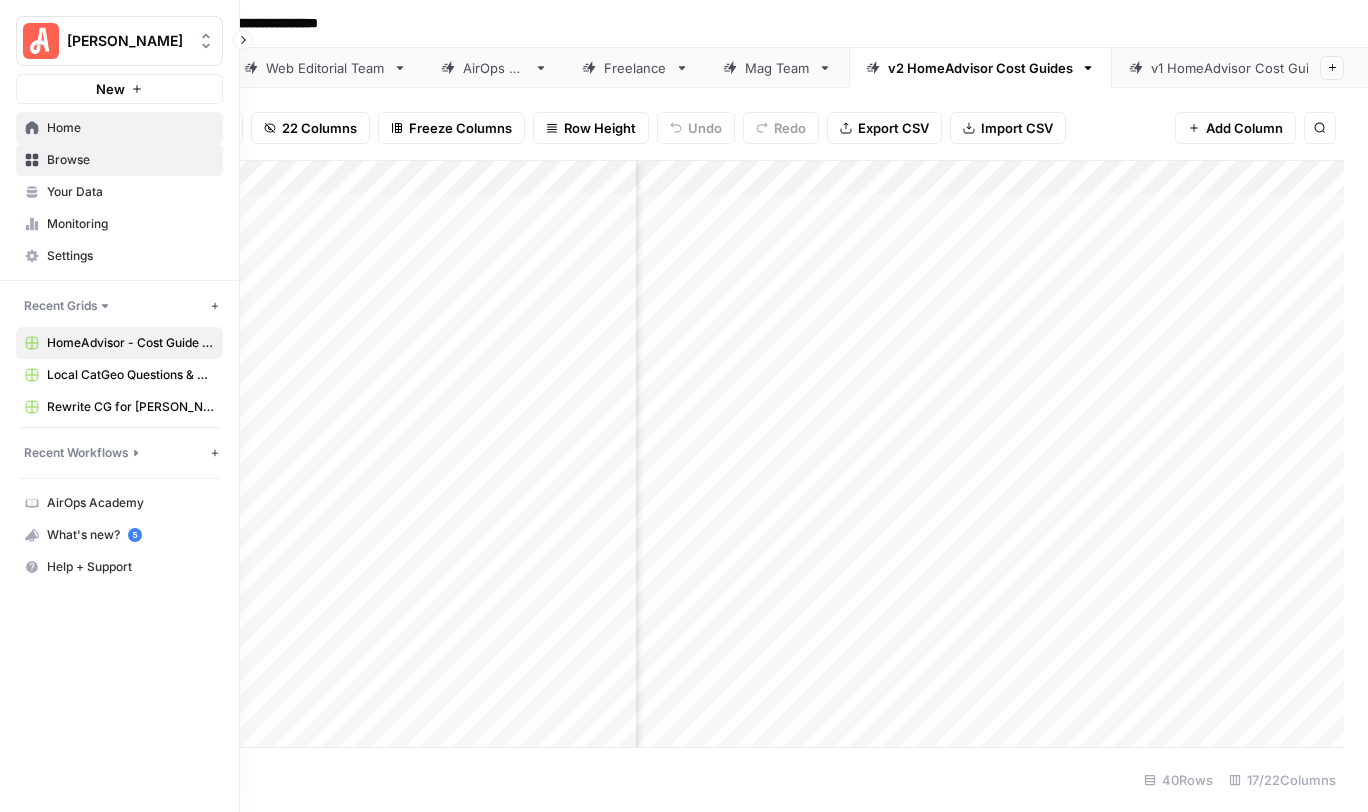 click on "Home" at bounding box center (130, 128) 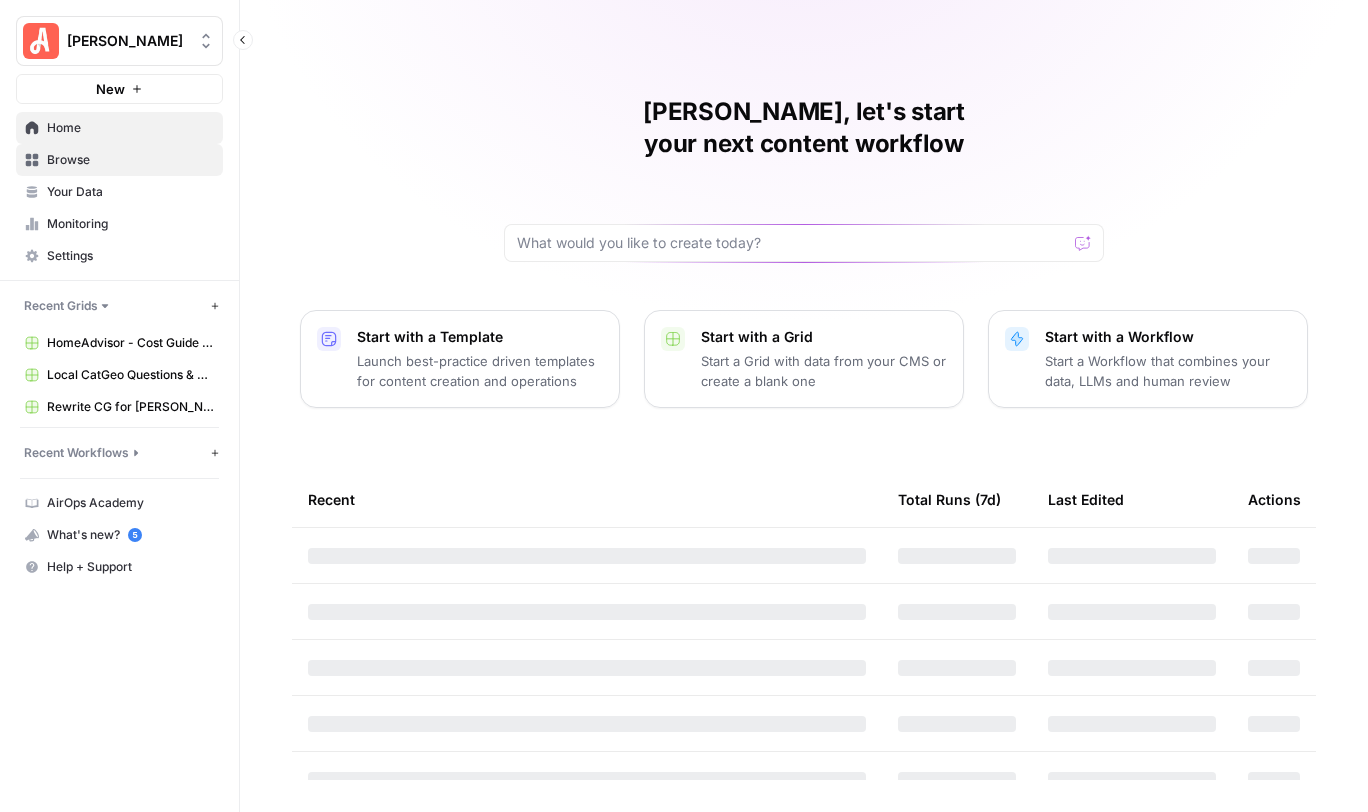 click on "Browse" at bounding box center [130, 160] 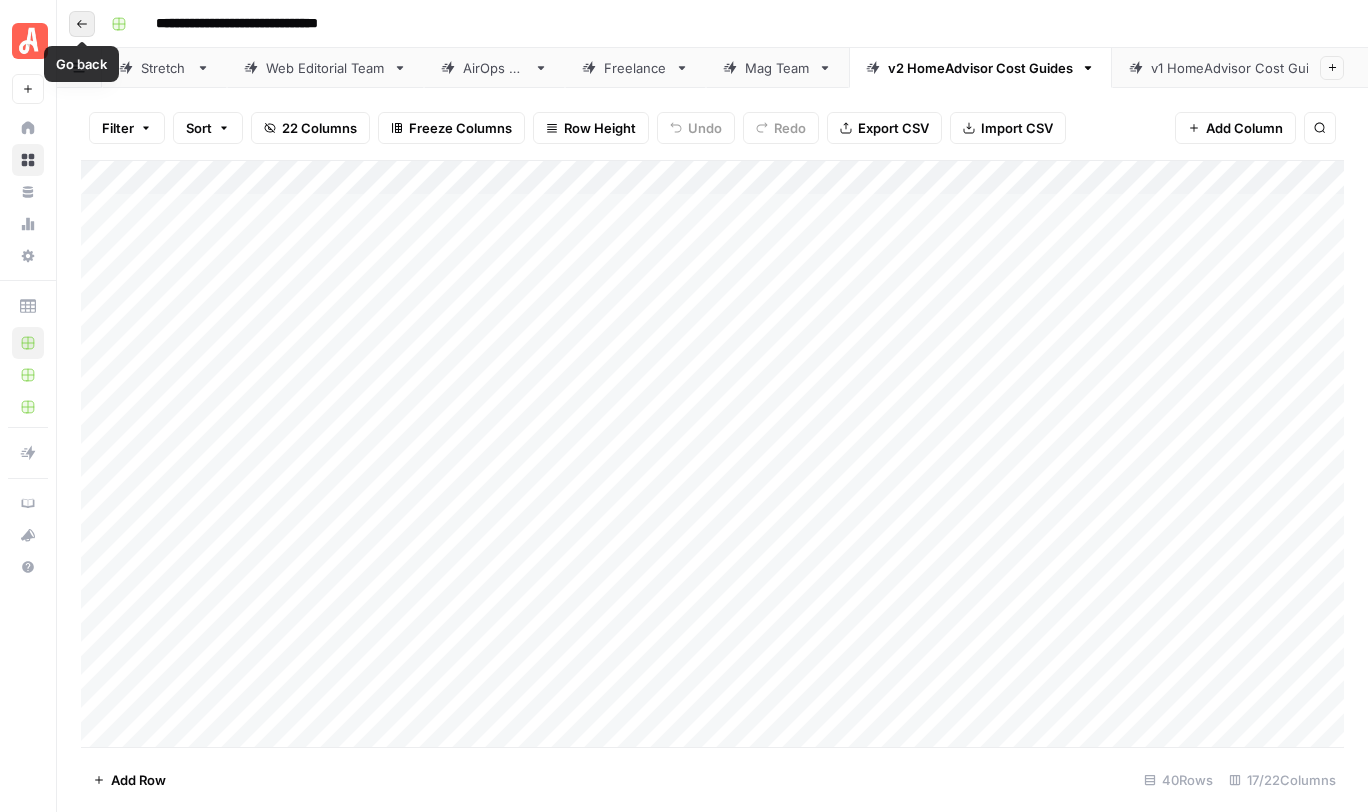 click on "Go back" at bounding box center (82, 24) 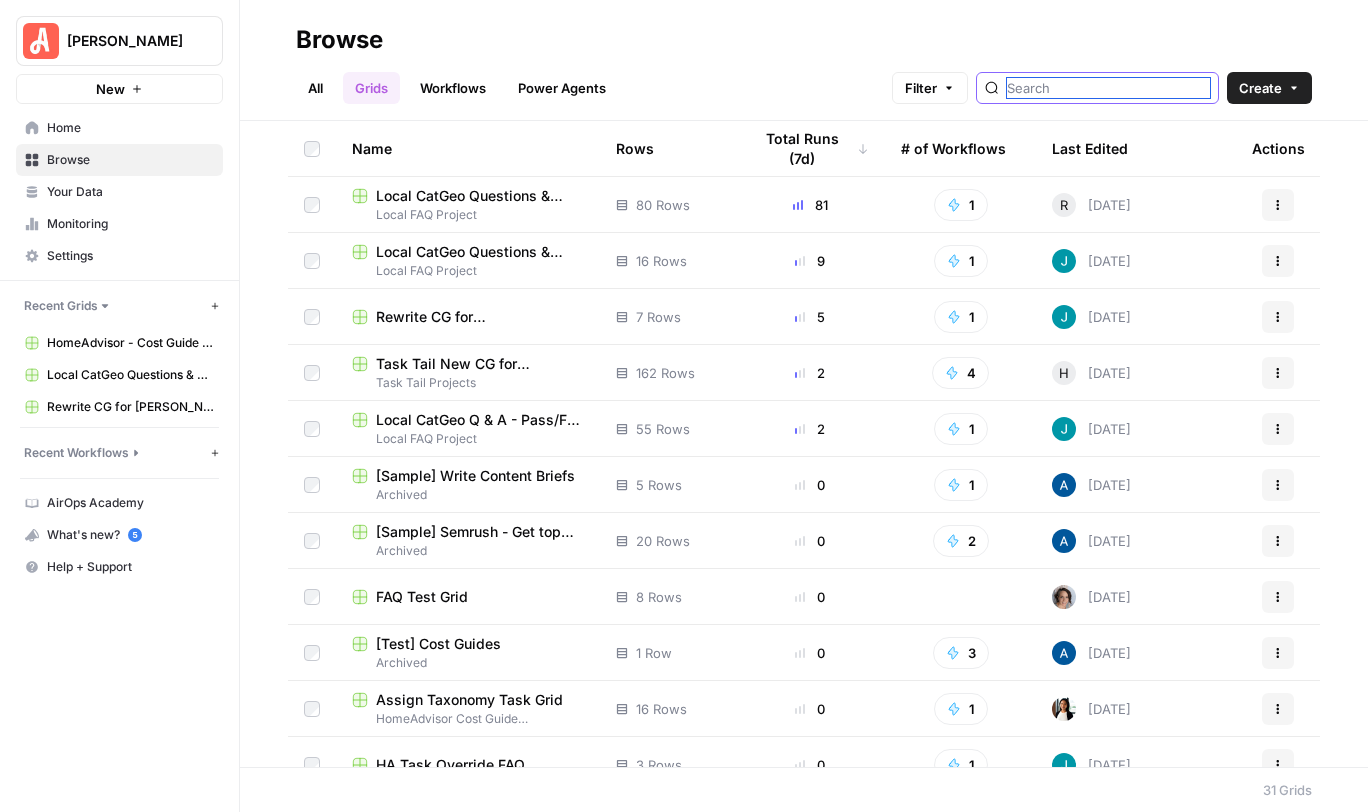 click at bounding box center (1108, 88) 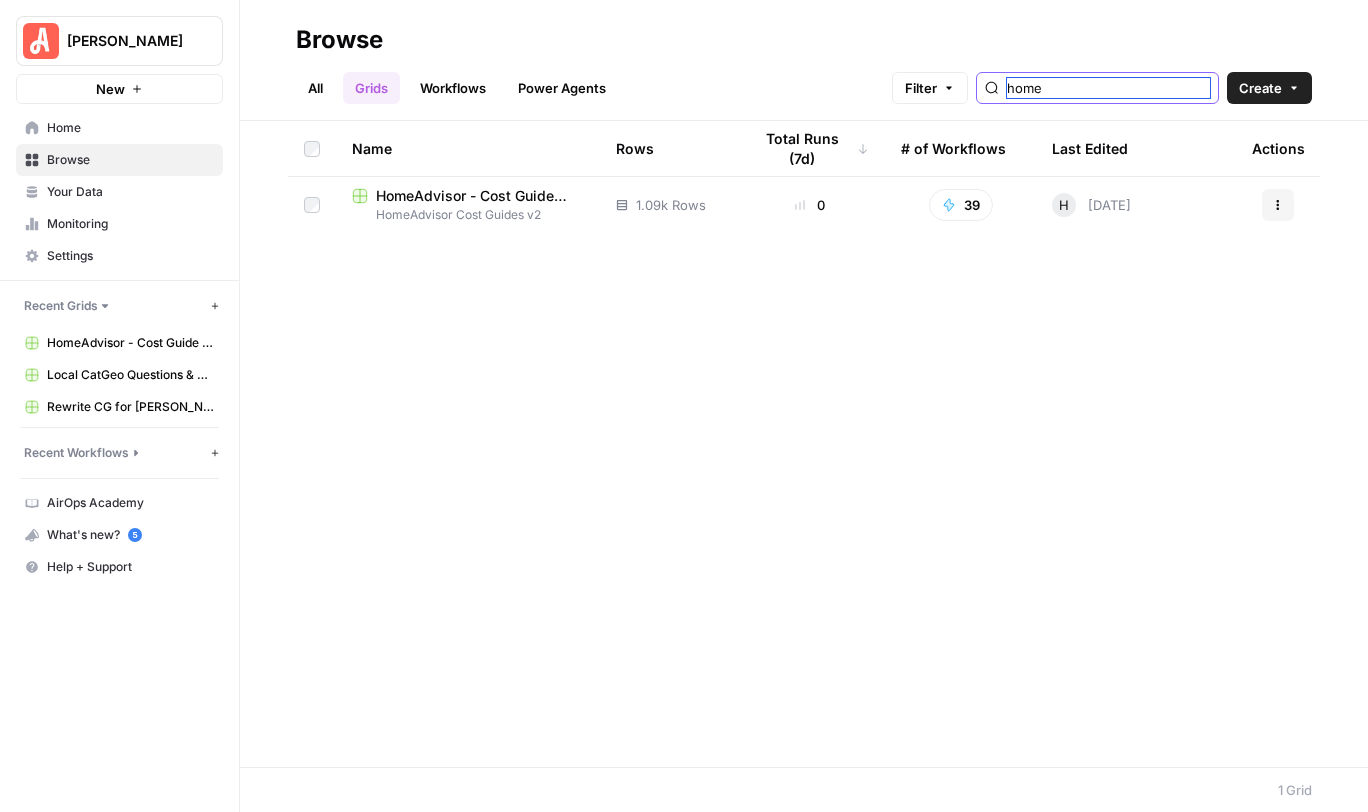type on "home" 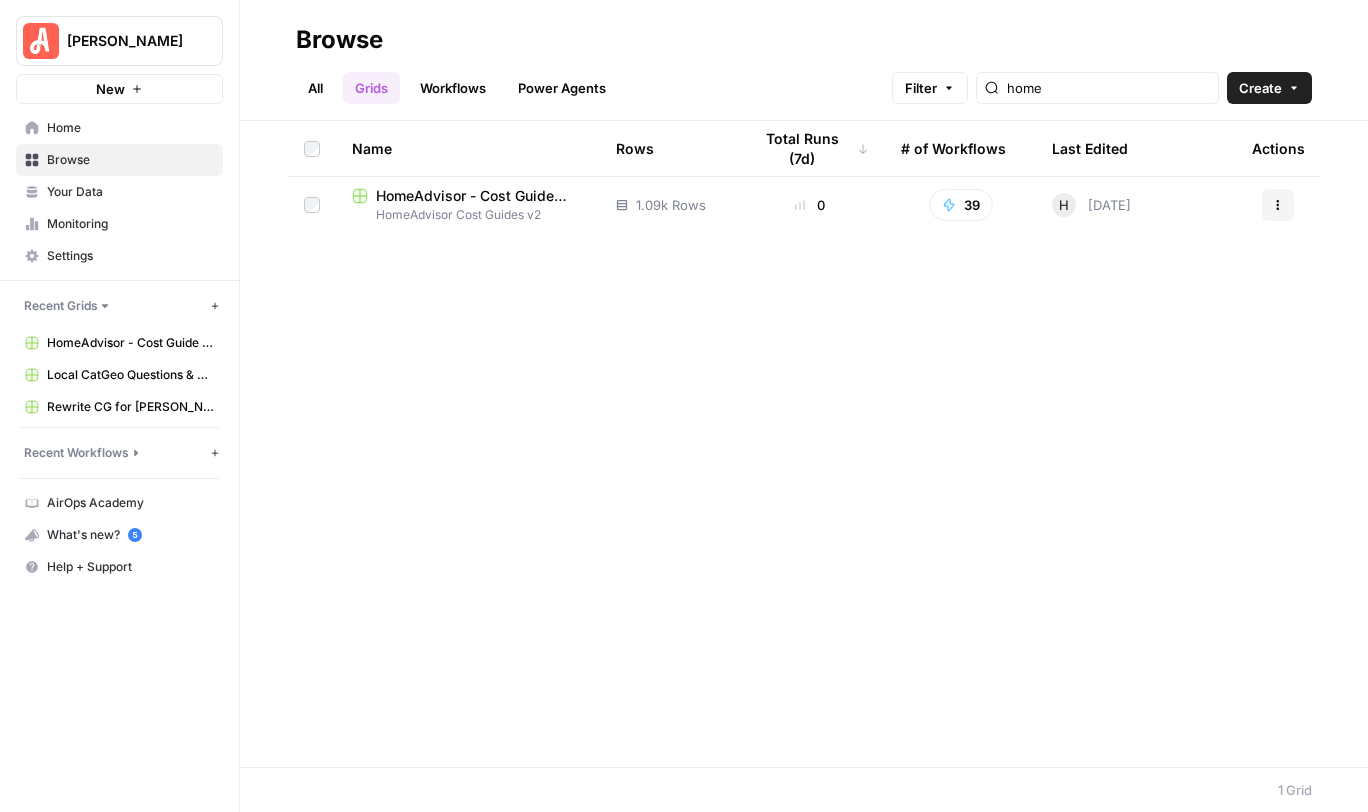 click on "HomeAdvisor - Cost Guide Updates" at bounding box center (480, 196) 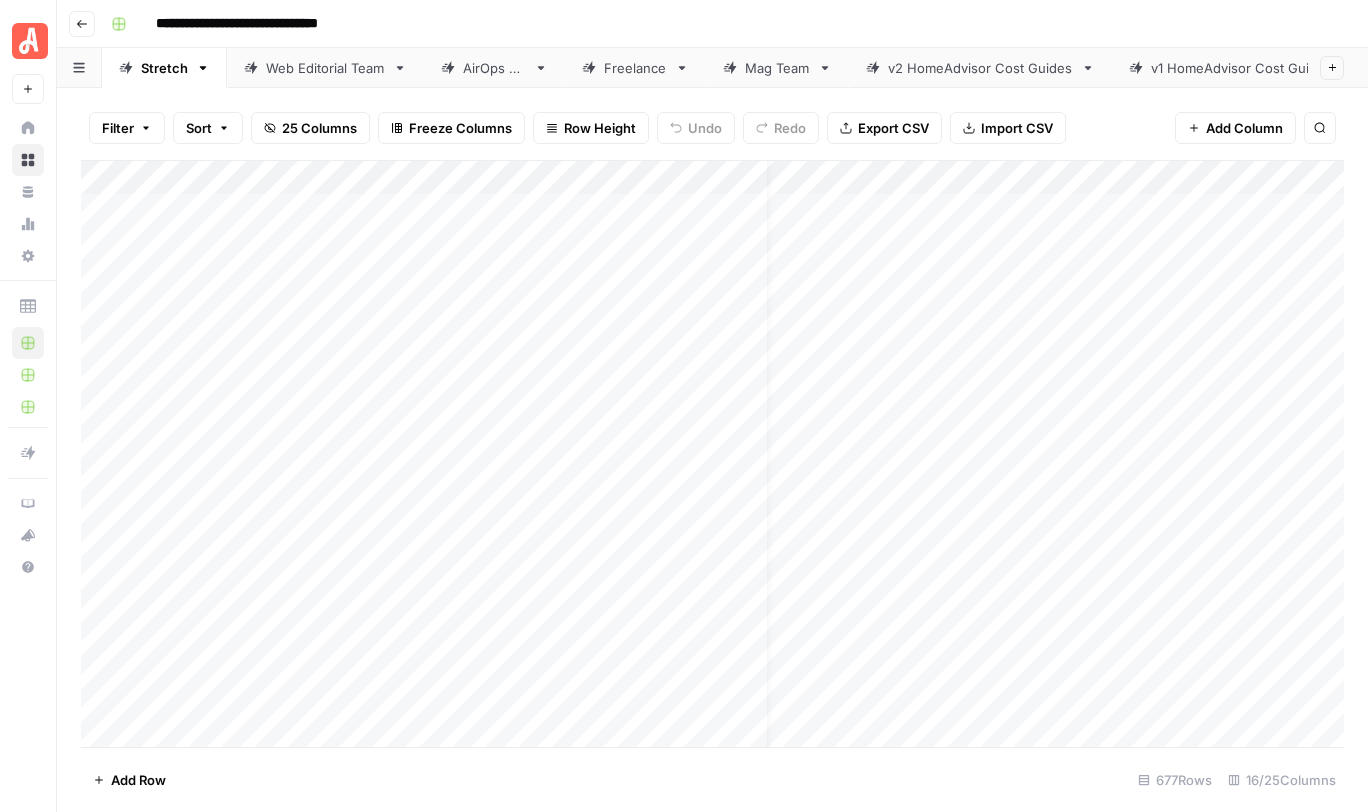 scroll, scrollTop: 0, scrollLeft: 0, axis: both 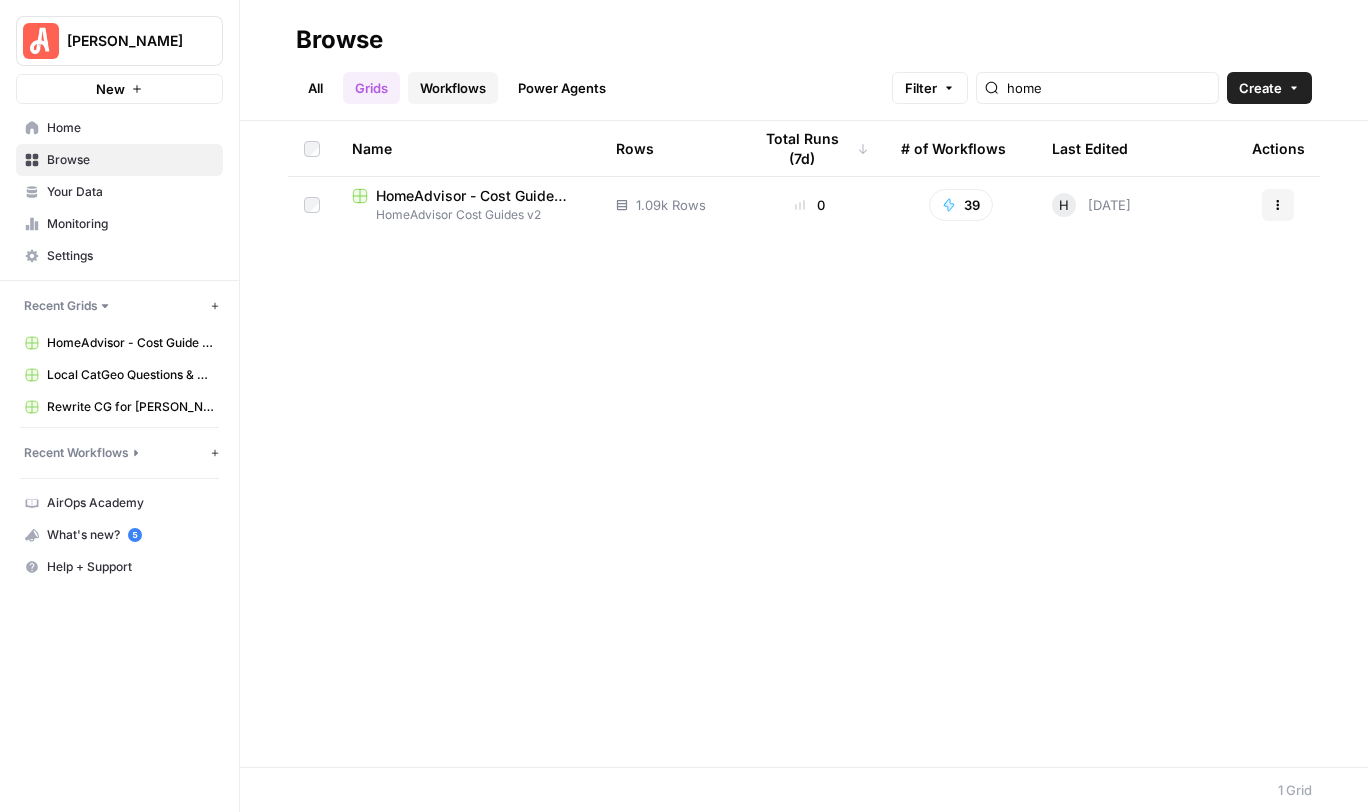 click on "Workflows" at bounding box center [453, 88] 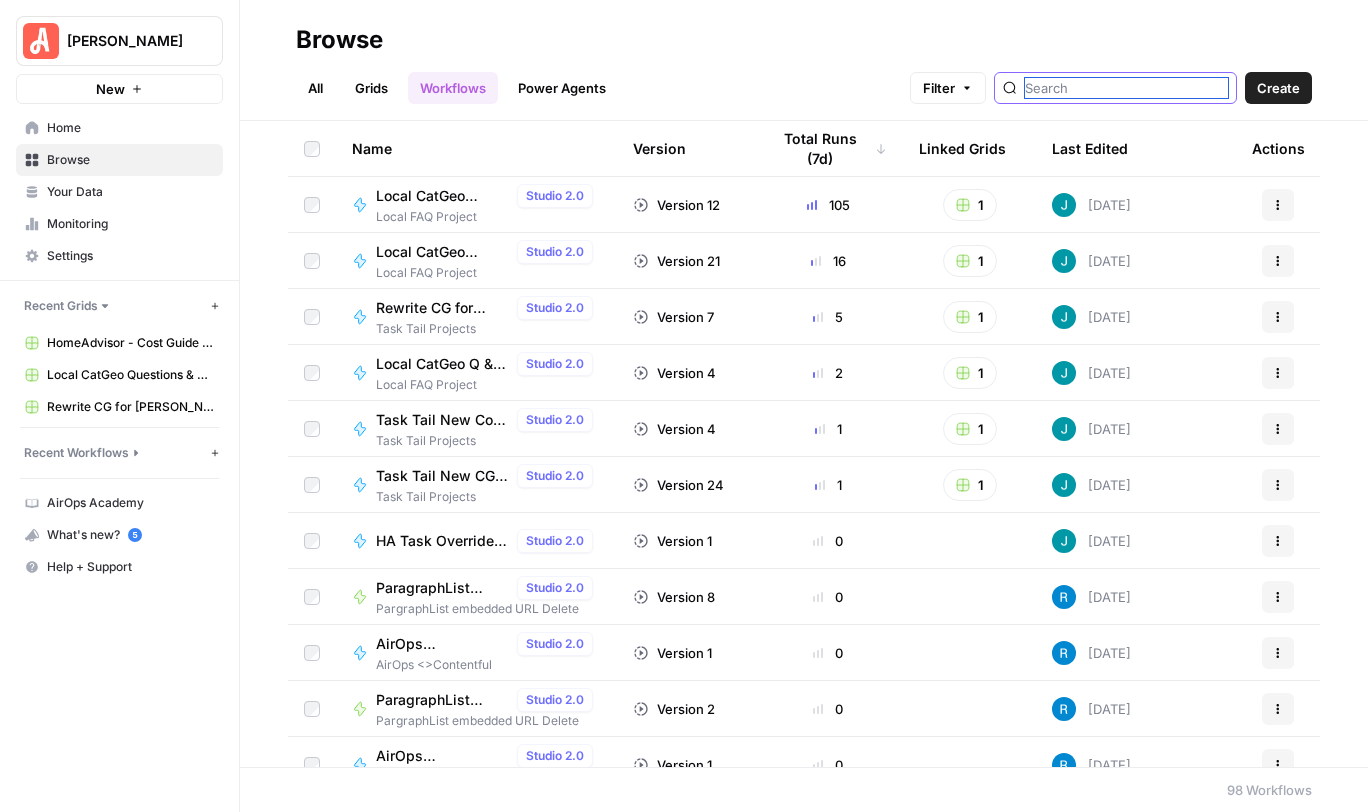 click at bounding box center (1126, 88) 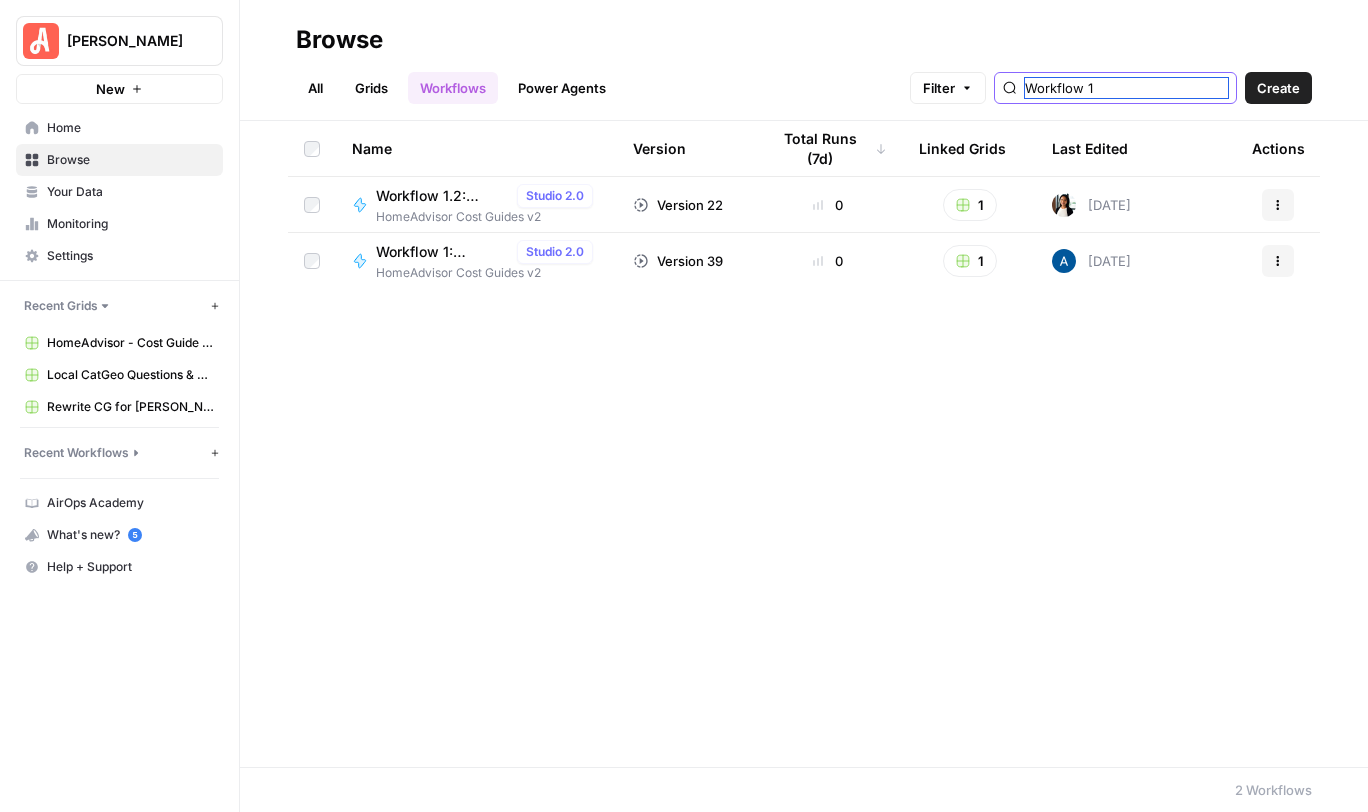 type on "Workflow 1" 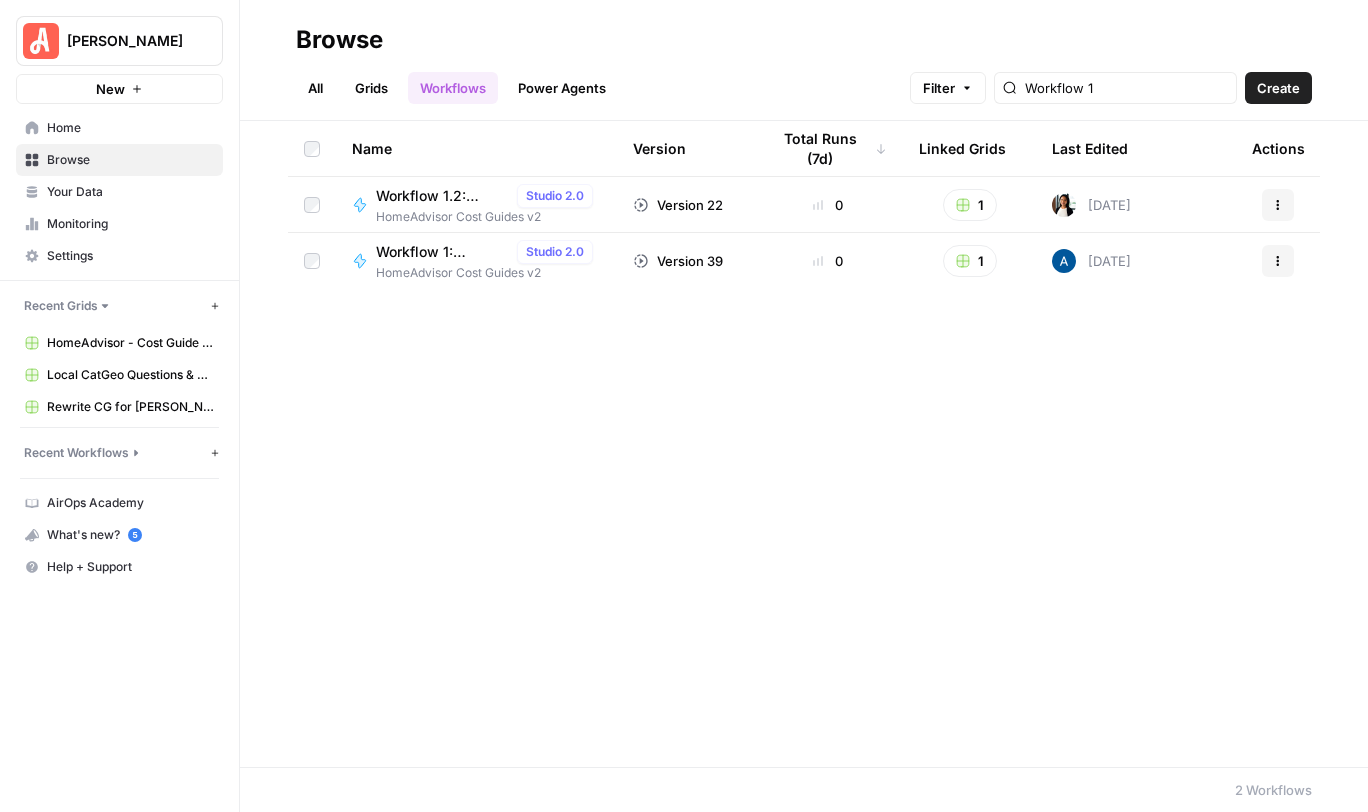 click on "Workflow 1: Determine & Apply Cost Changes" at bounding box center [442, 252] 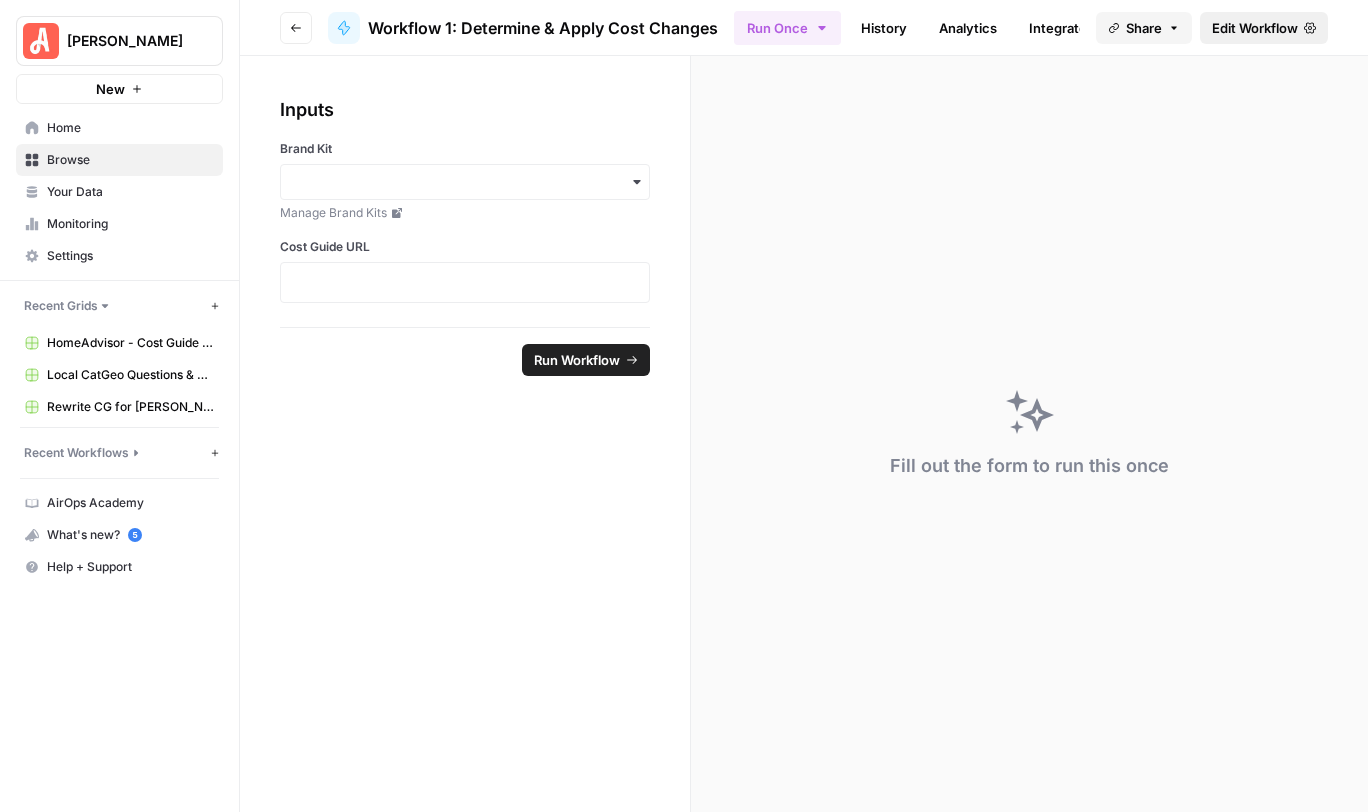 click on "Edit Workflow" at bounding box center (1255, 28) 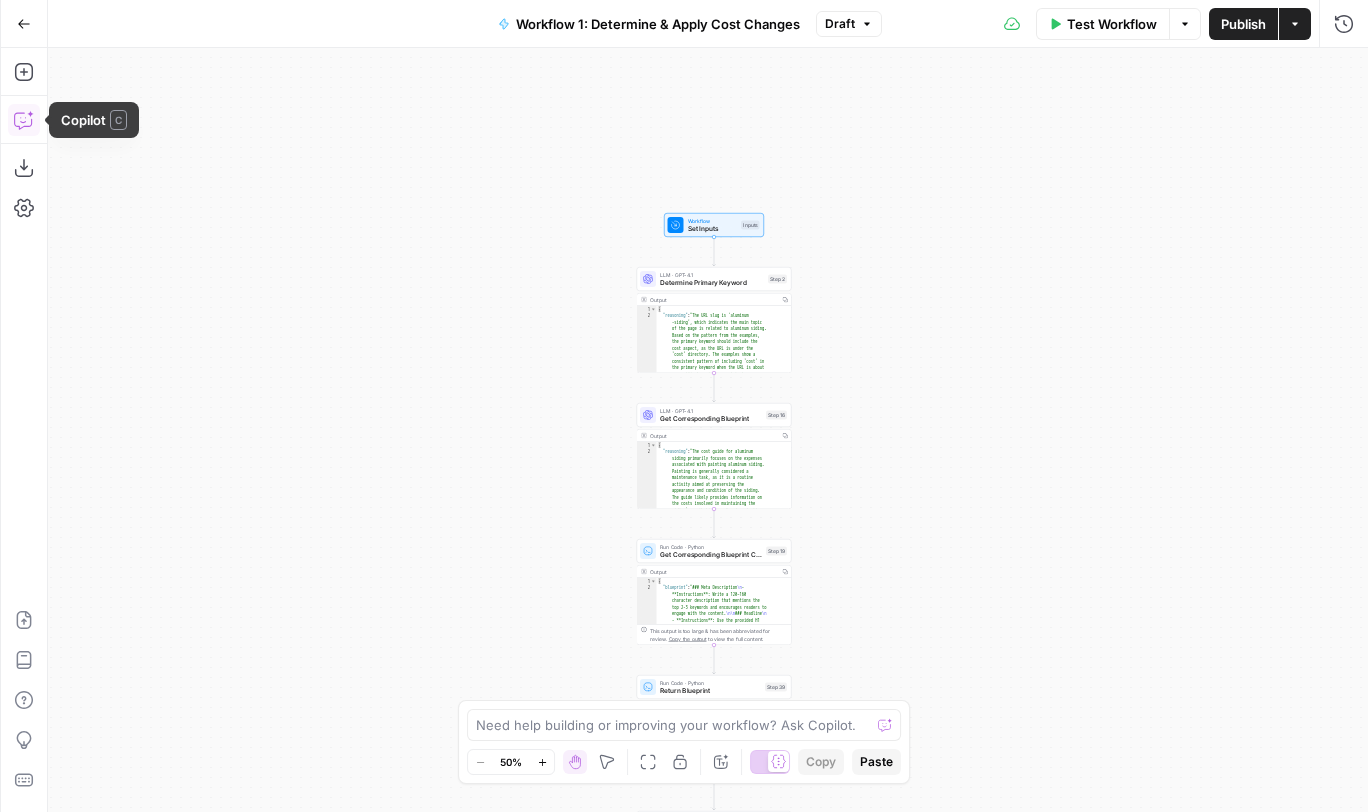 click 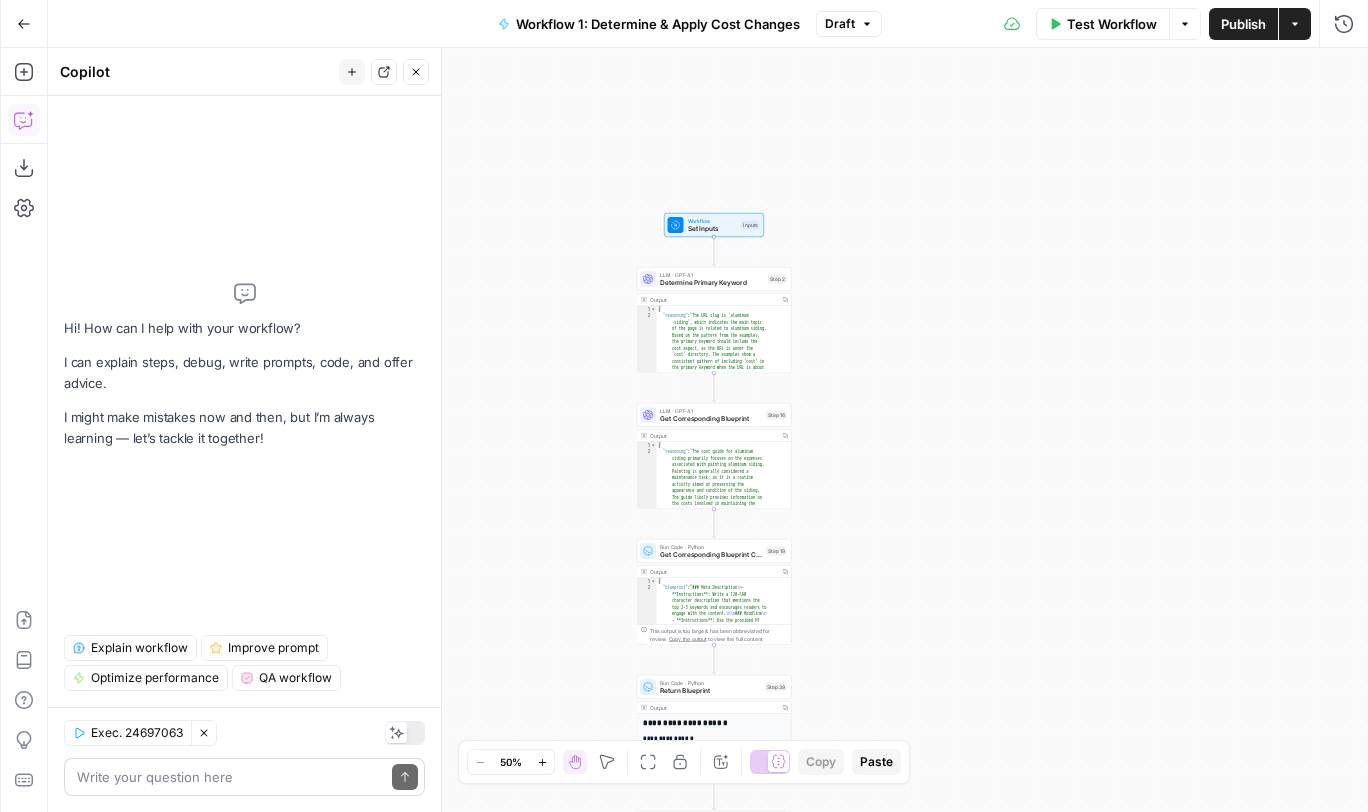 click at bounding box center (230, 777) 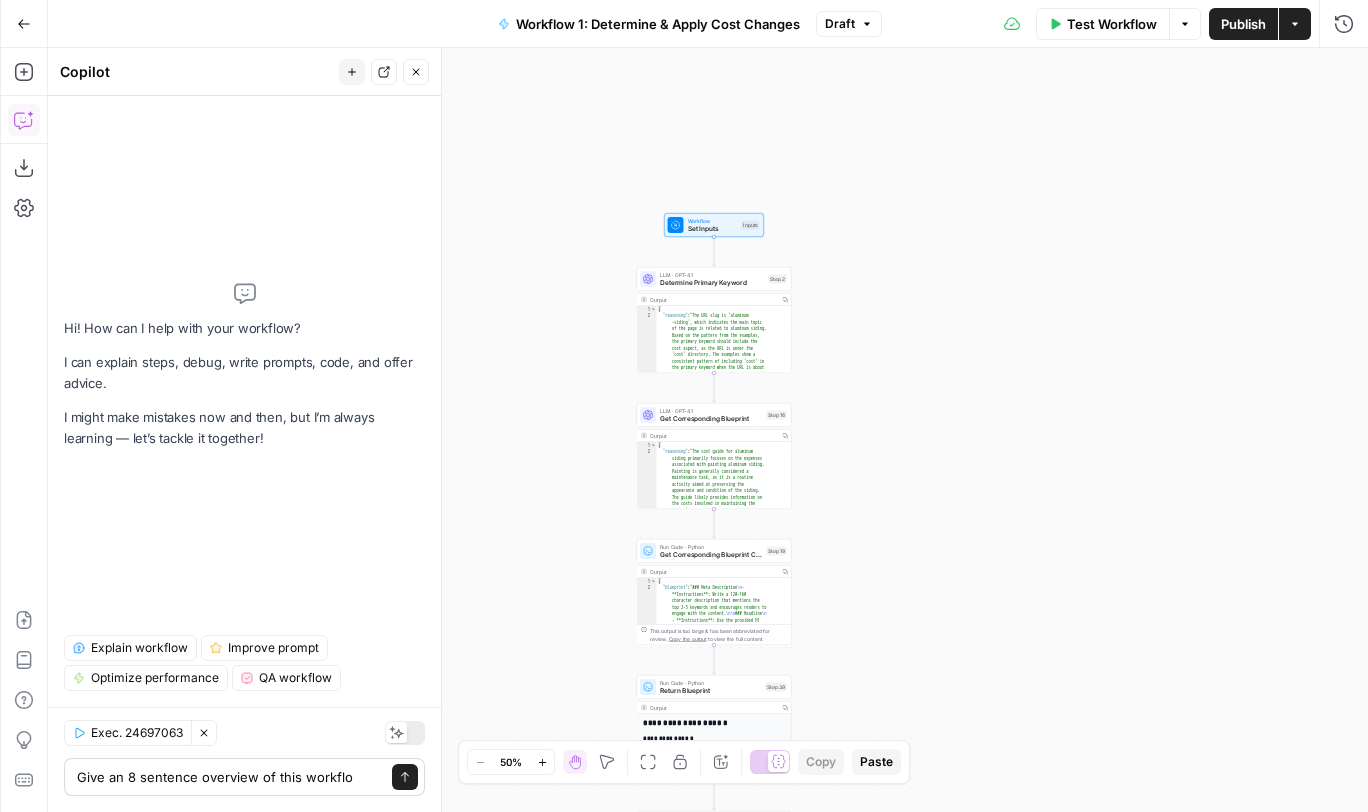 type on "Give an 8 sentence overview of this workflow" 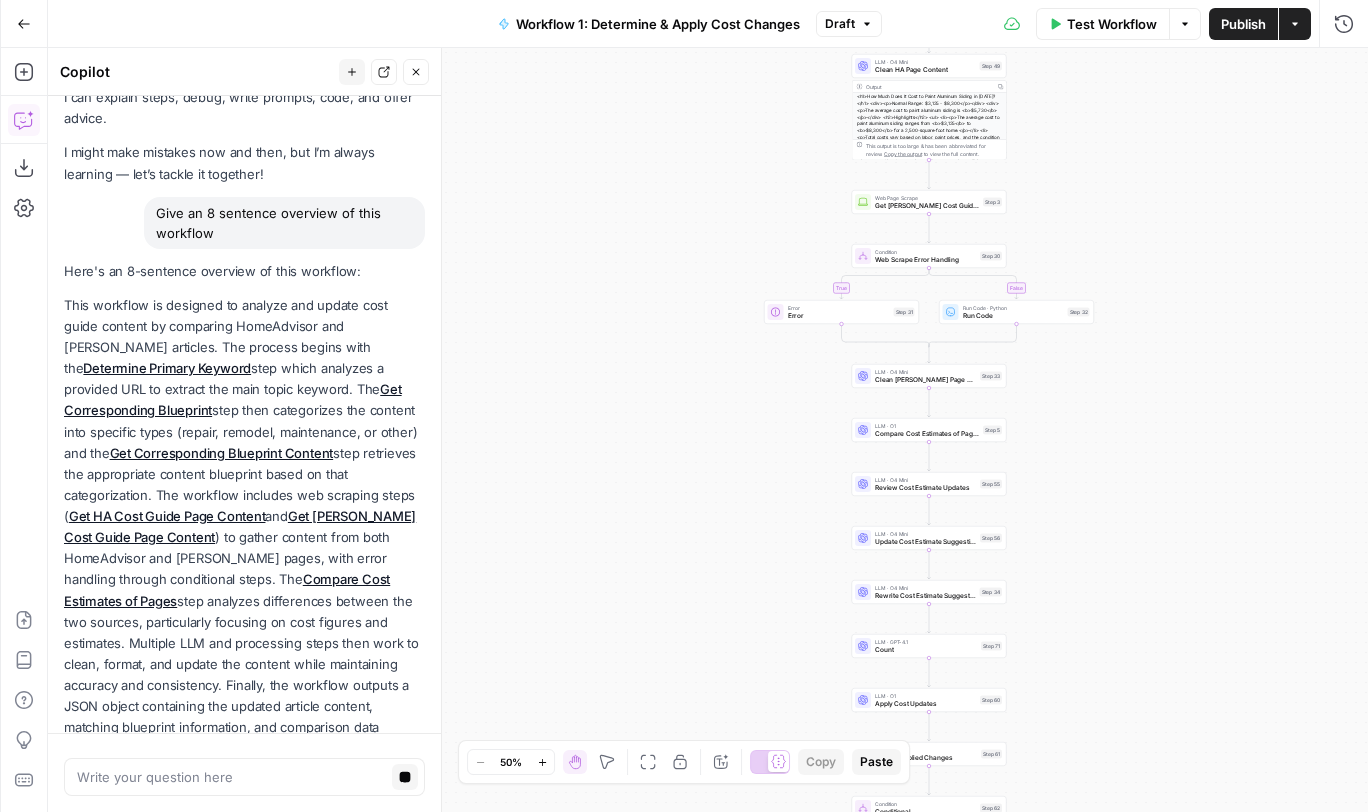 scroll, scrollTop: 117, scrollLeft: 0, axis: vertical 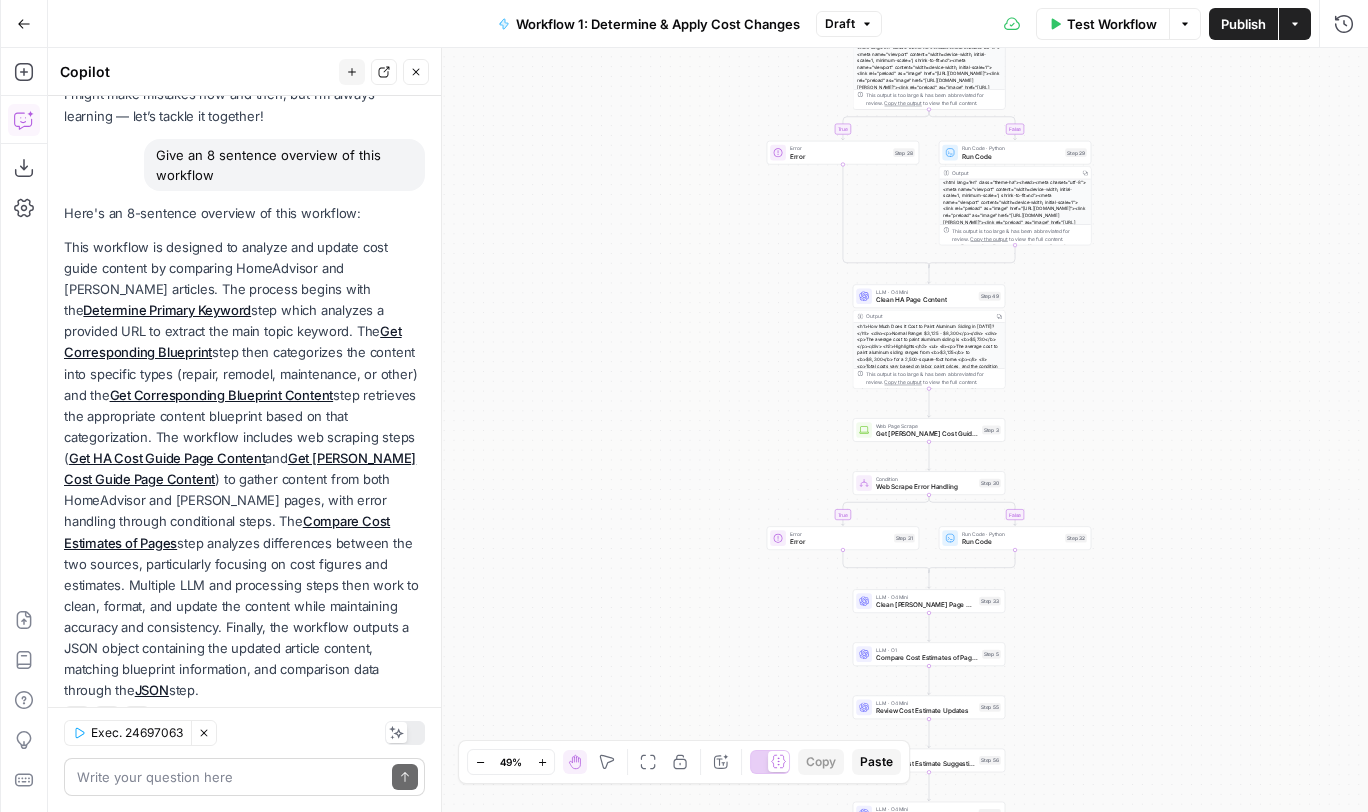 click at bounding box center (230, 777) 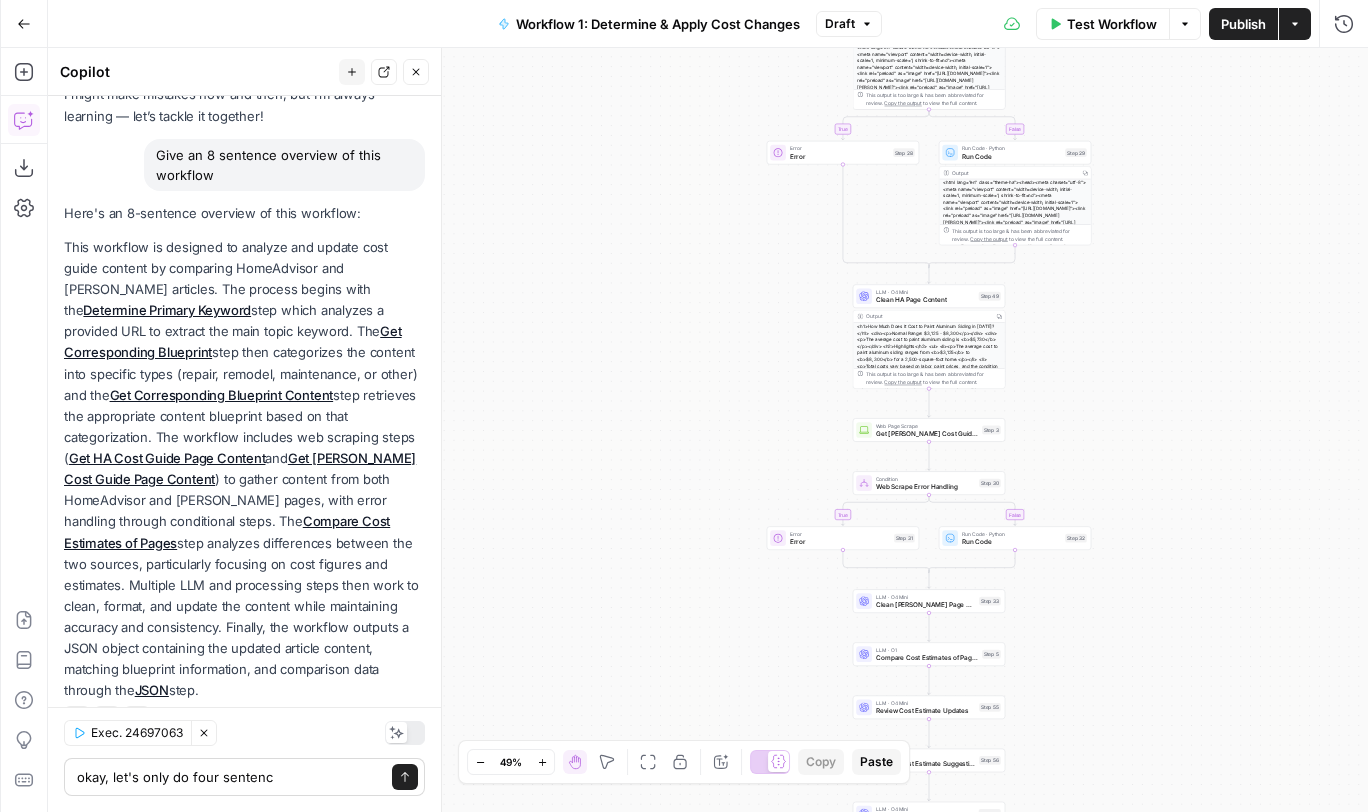 type on "okay, let's only do four sentence" 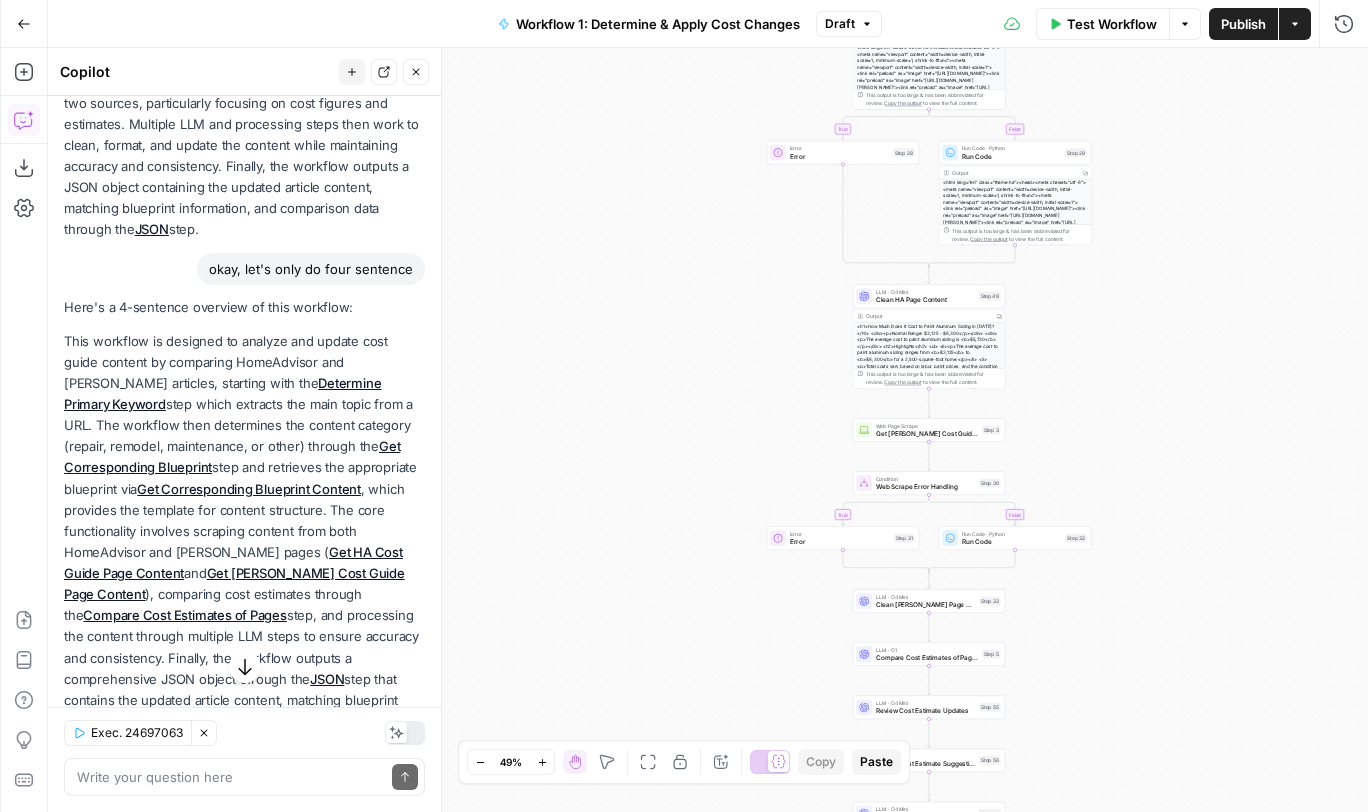 scroll, scrollTop: 587, scrollLeft: 0, axis: vertical 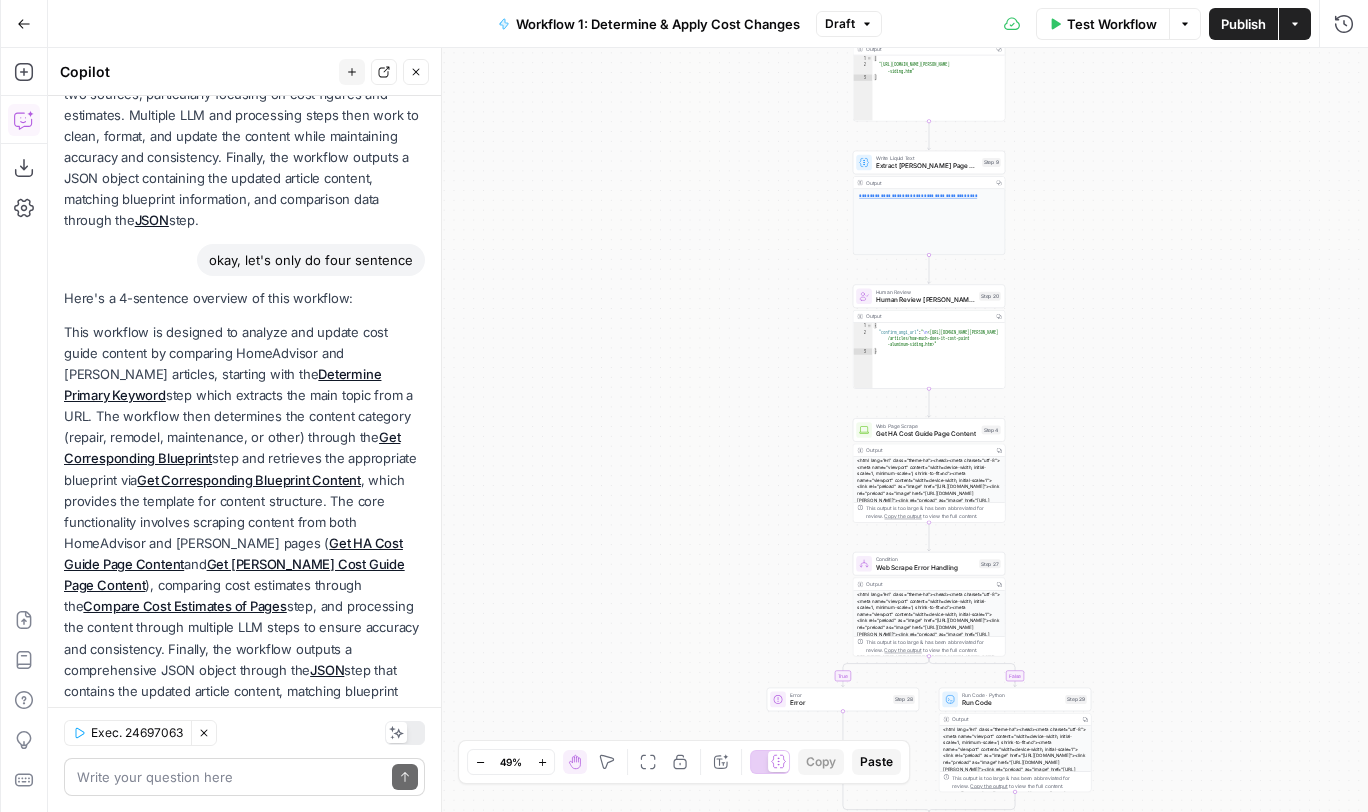 click at bounding box center [230, 777] 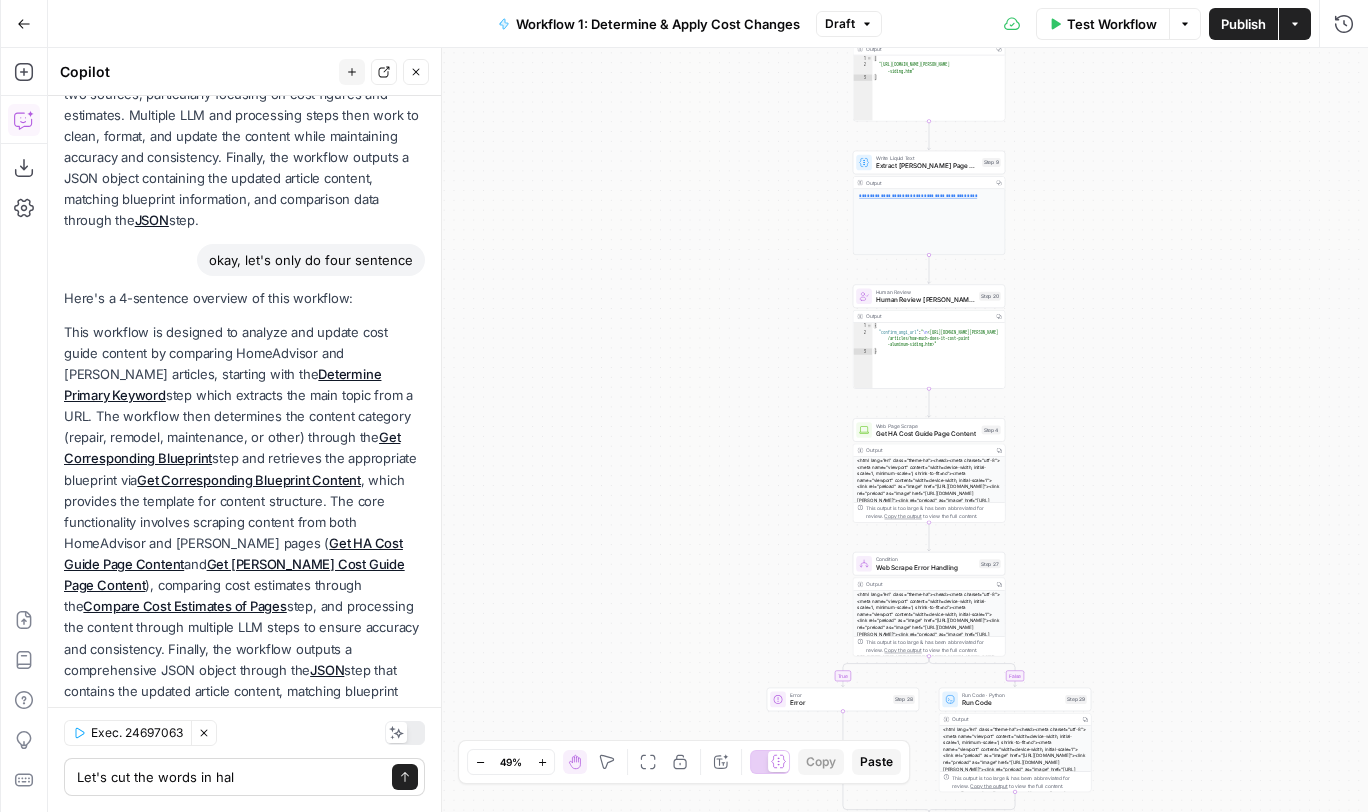 type on "Let's cut the words in half" 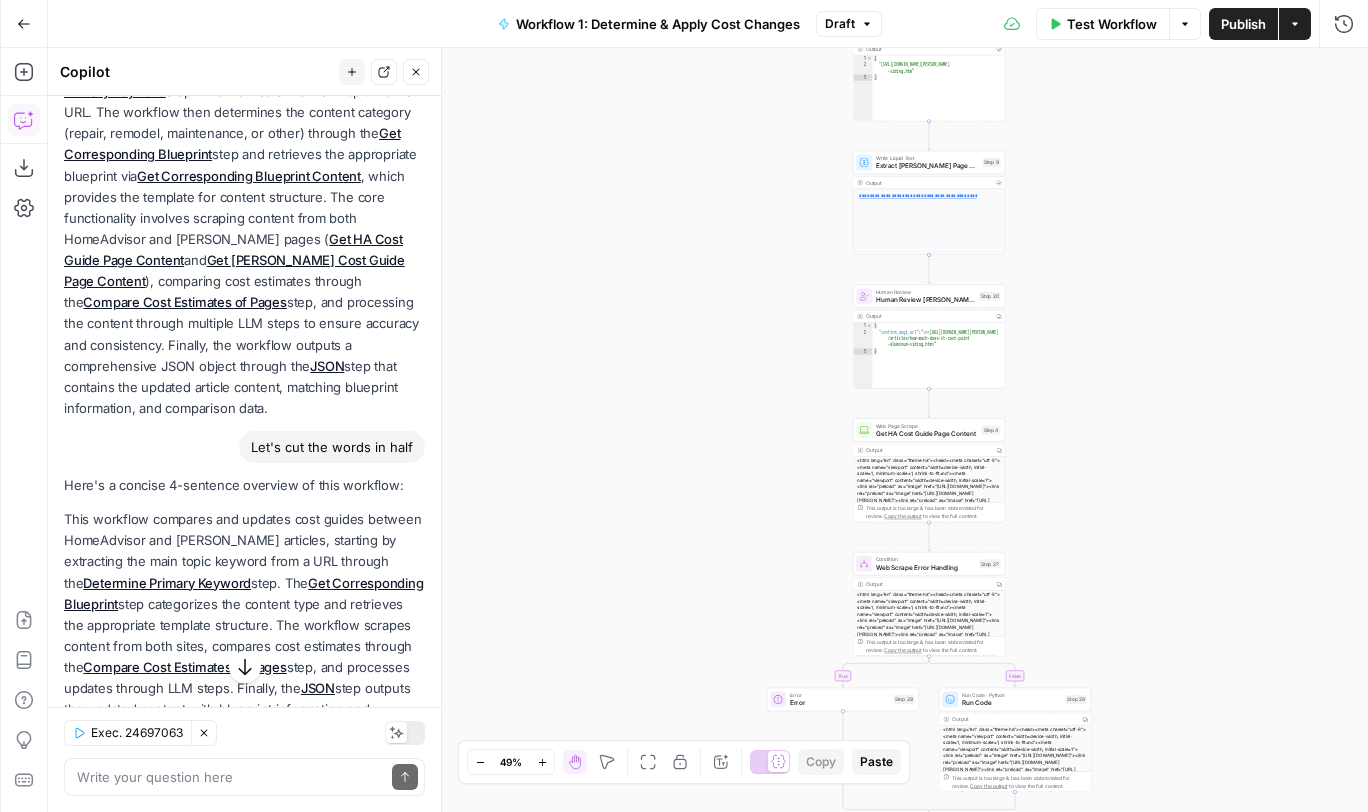 scroll, scrollTop: 910, scrollLeft: 0, axis: vertical 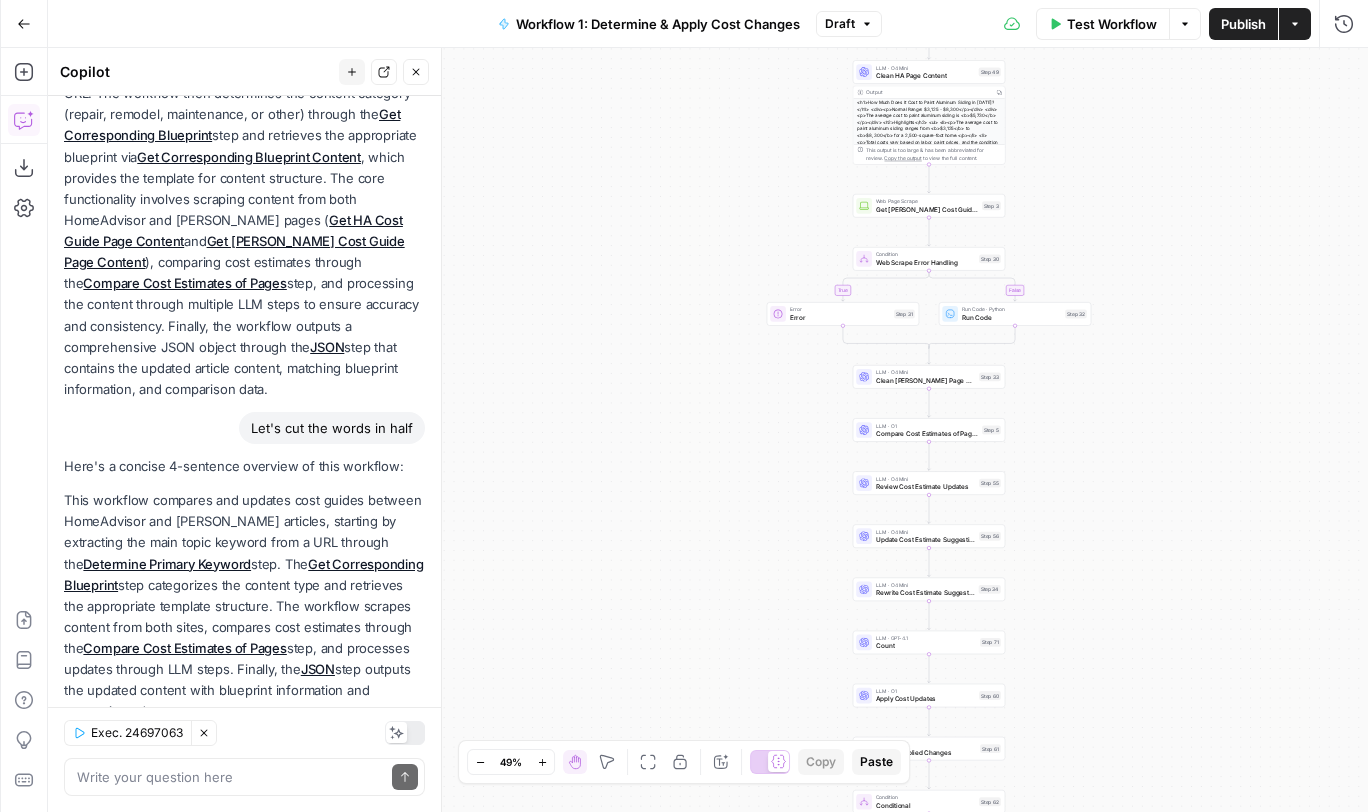drag, startPoint x: 65, startPoint y: 436, endPoint x: 191, endPoint y: 638, distance: 238.07562 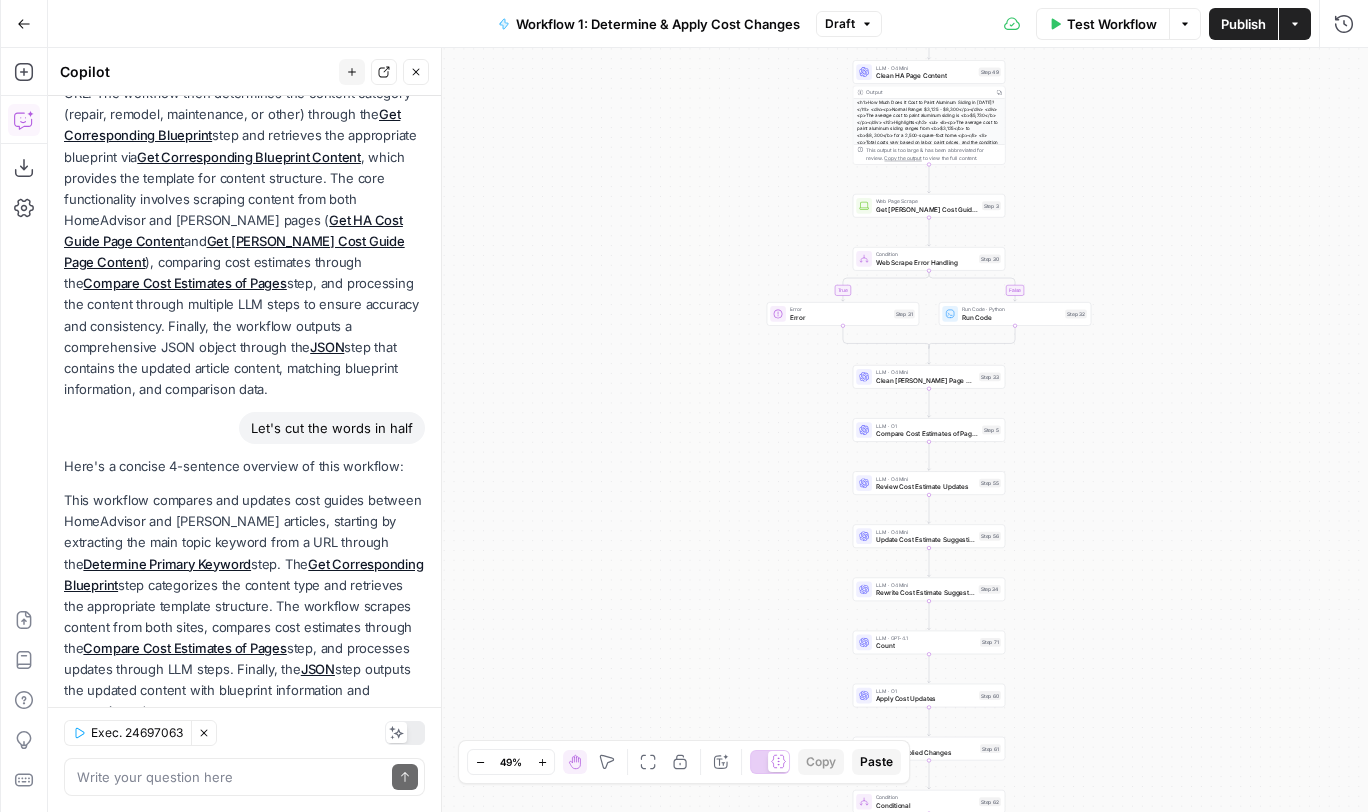 copy on "This workflow compares and updates cost guides between HomeAdvisor and [PERSON_NAME] articles, starting by extracting the main topic keyword from a URL through the  Determine Primary Keyword  step. The  Get Corresponding Blueprint  step categorizes the content type and retrieves the appropriate template structure. The workflow scrapes content from both sites, compares cost estimates through the  Compare Cost Estimates of Pages  step, and processes updates through LLM steps. Finally, the  JSON  step outputs the updated content with blueprint information and comparison data." 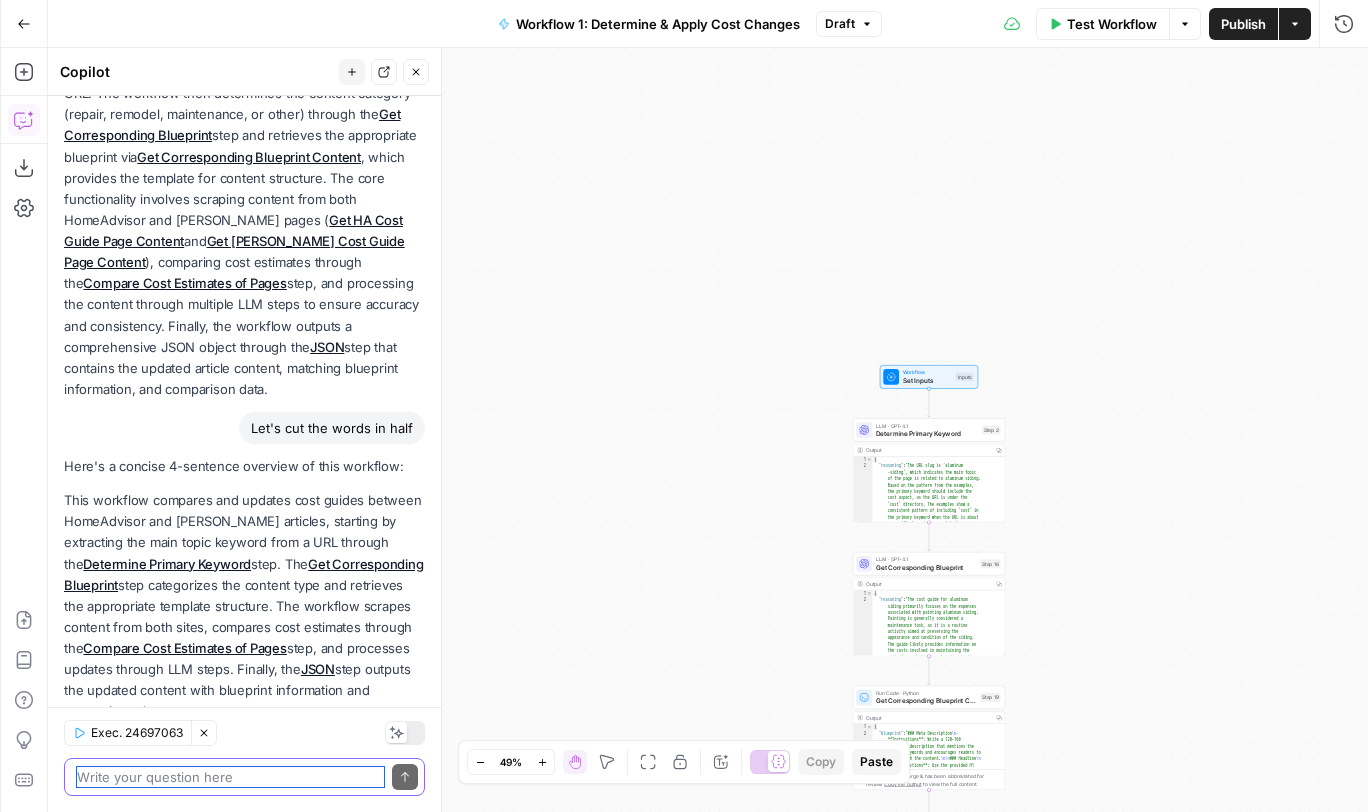 click at bounding box center (230, 777) 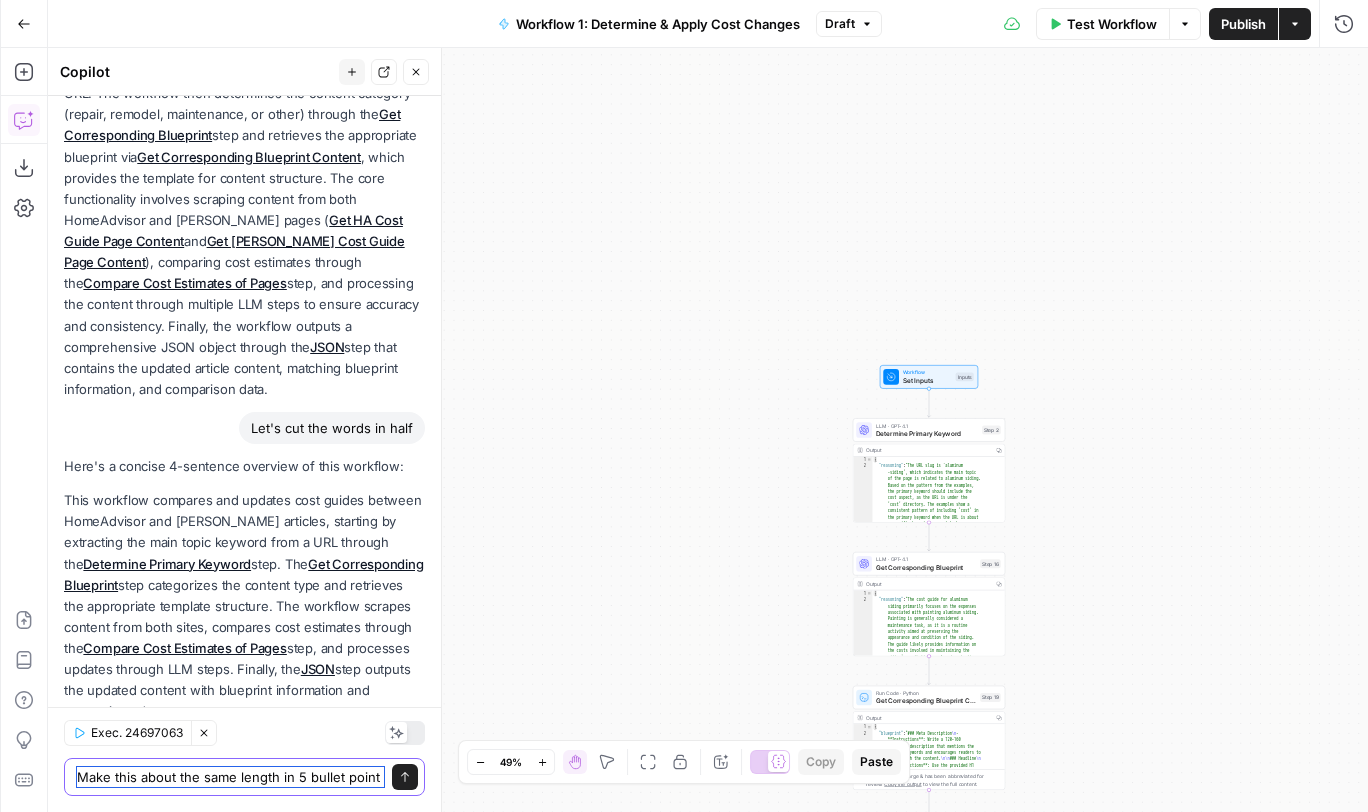 type on "Make this about the same length in 5 bullet points" 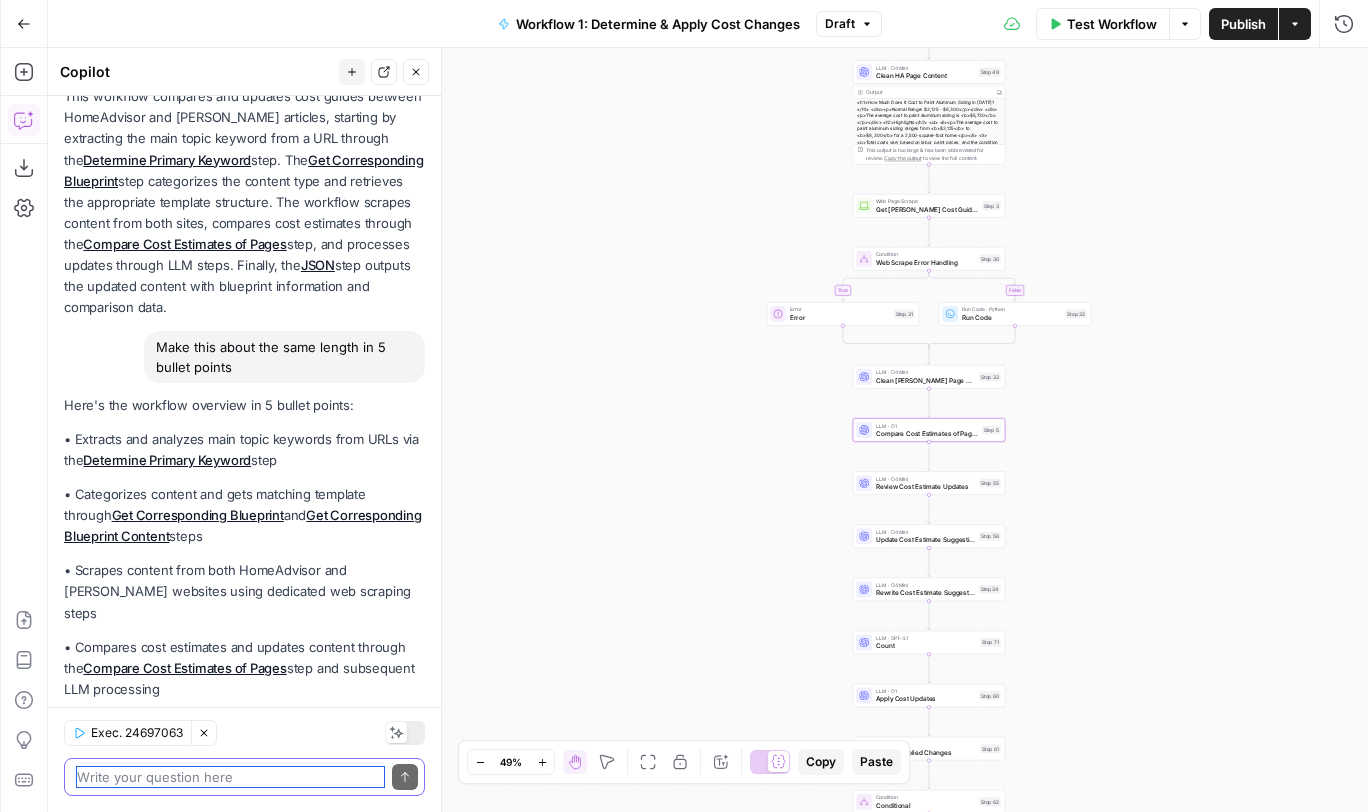 scroll, scrollTop: 1326, scrollLeft: 0, axis: vertical 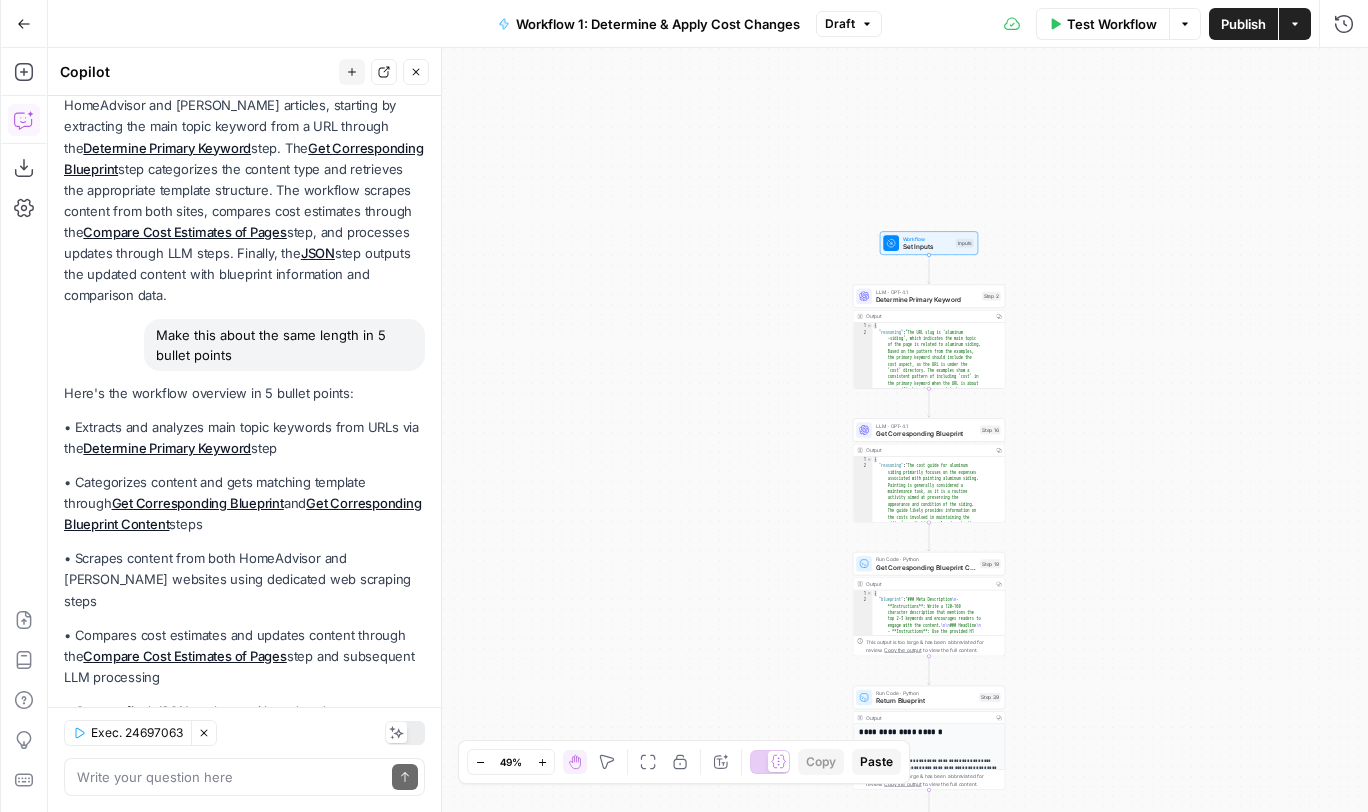 drag, startPoint x: 70, startPoint y: 346, endPoint x: 403, endPoint y: 648, distance: 449.54755 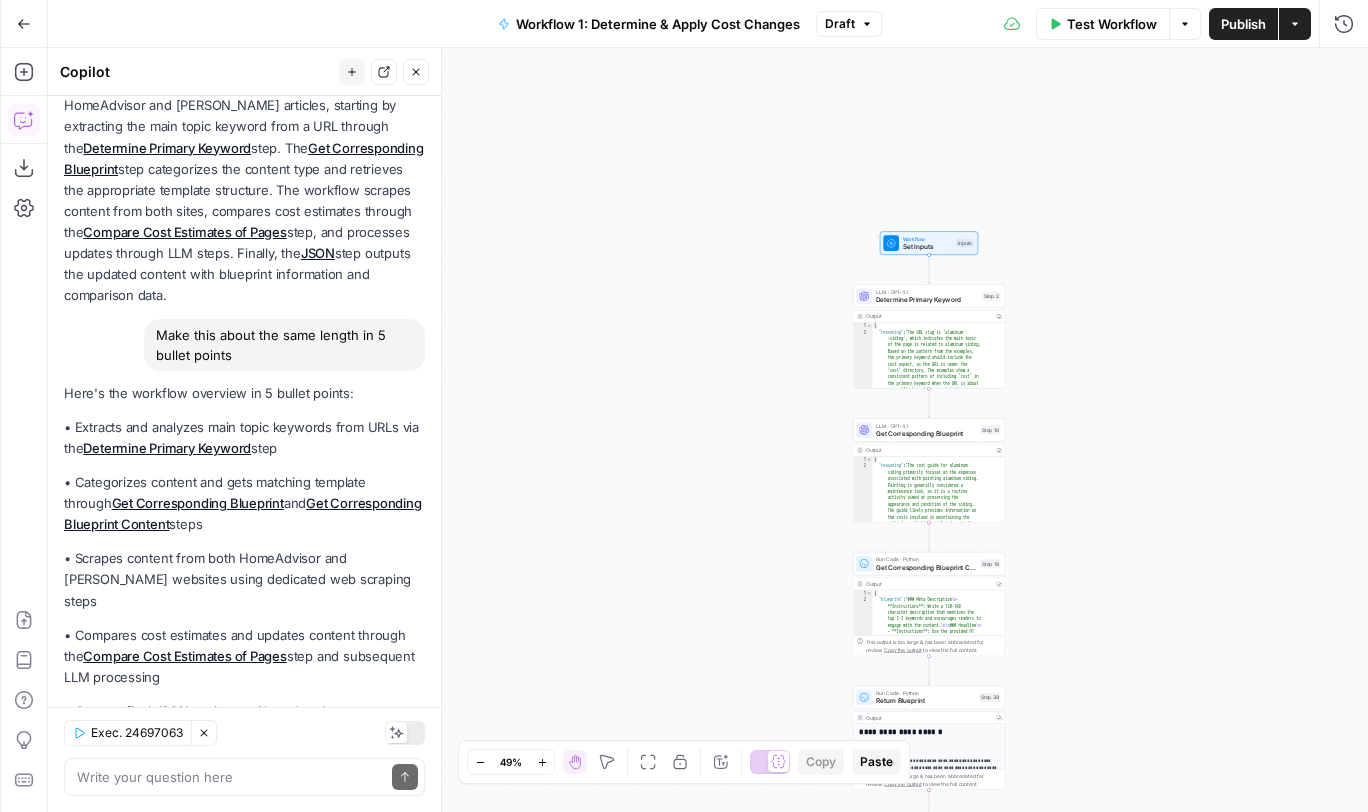 copy on "• Extracts and analyzes main topic keywords from URLs via the  Determine Primary Keyword  step
• Categorizes content and gets matching template through  Get Corresponding Blueprint  and  Get Corresponding Blueprint Content  steps
• Scrapes content from both HomeAdvisor and [PERSON_NAME] websites using dedicated web scraping steps
• Compares cost estimates and updates content through the  Compare Cost Estimates of Pages  step and subsequent LLM processing
• Outputs final JSON package with updated content, blueprint info, and comparison data via the  JSON  step" 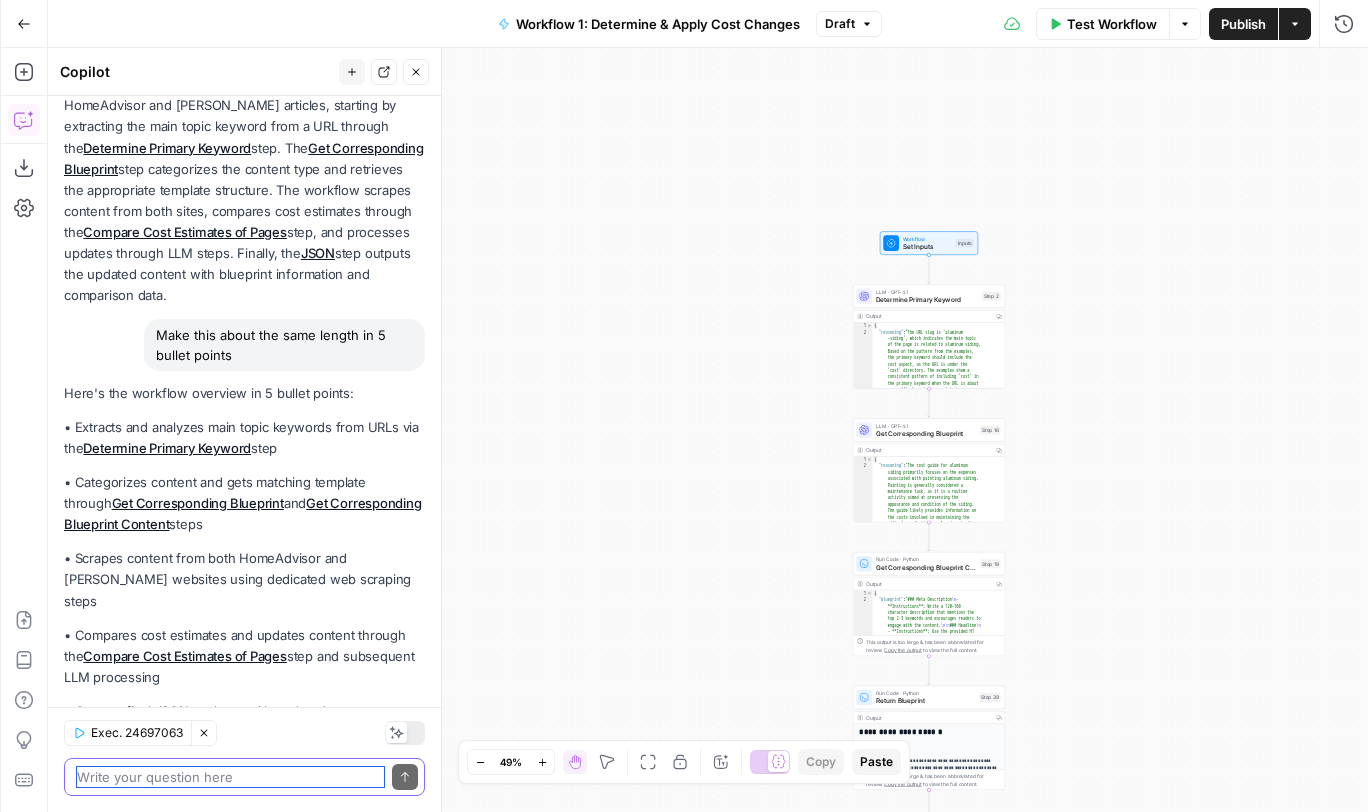 click at bounding box center (230, 777) 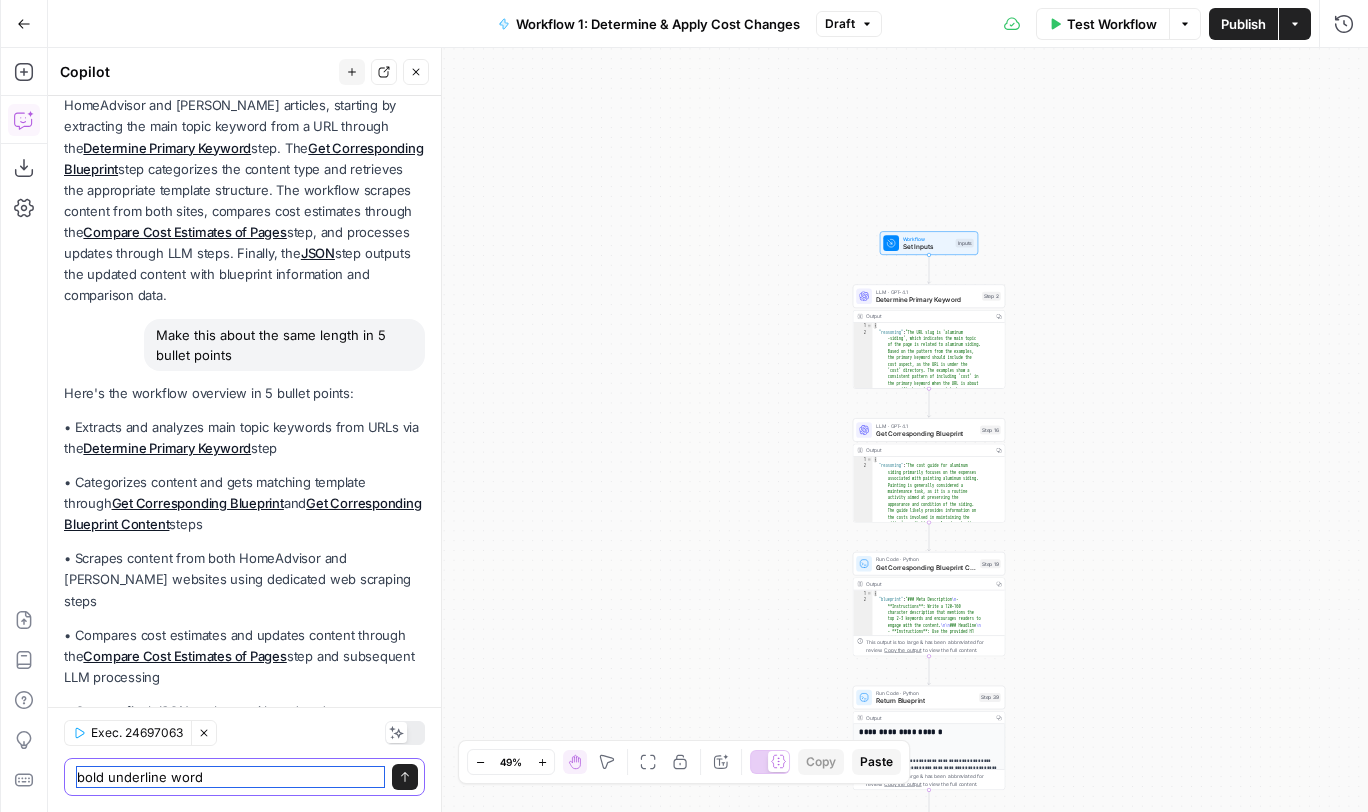 type on "bold underline words" 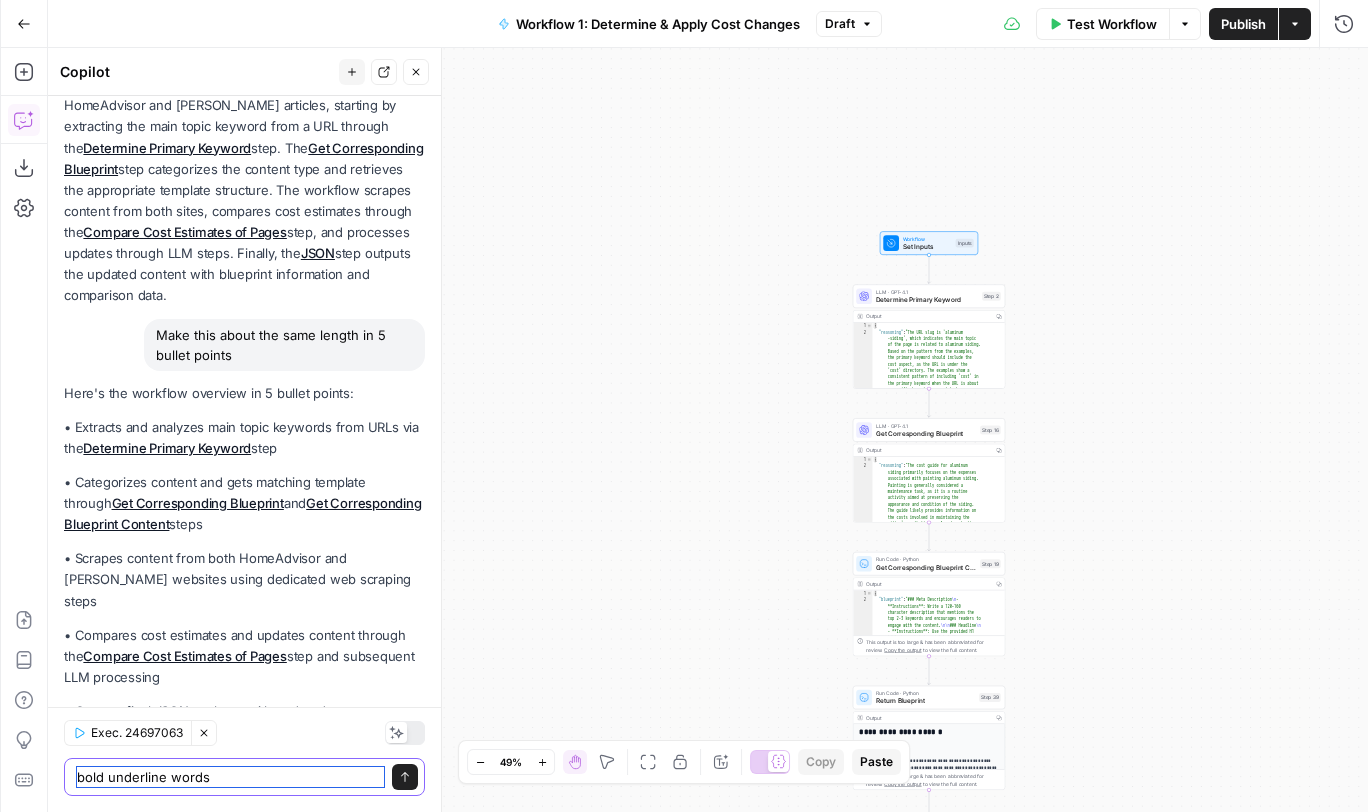 type 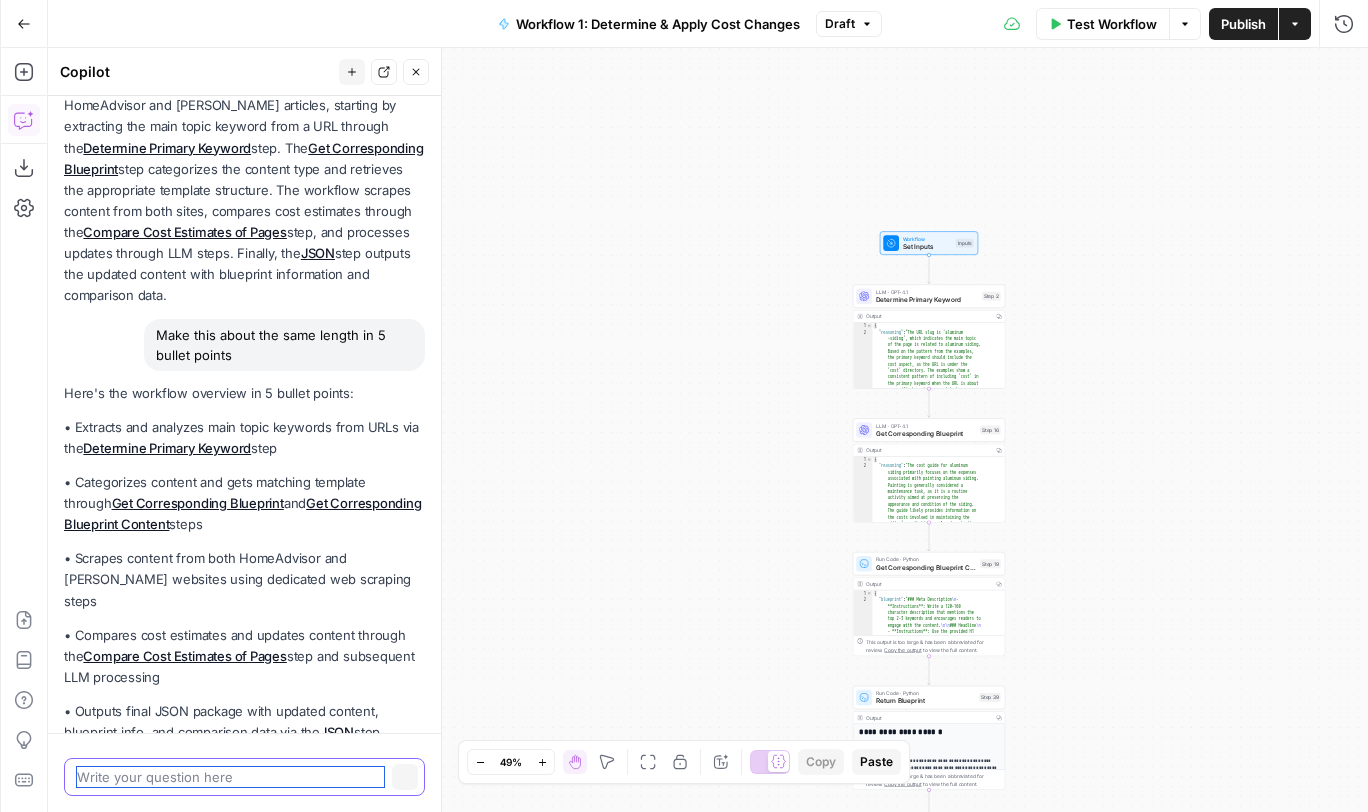 scroll, scrollTop: 1344, scrollLeft: 0, axis: vertical 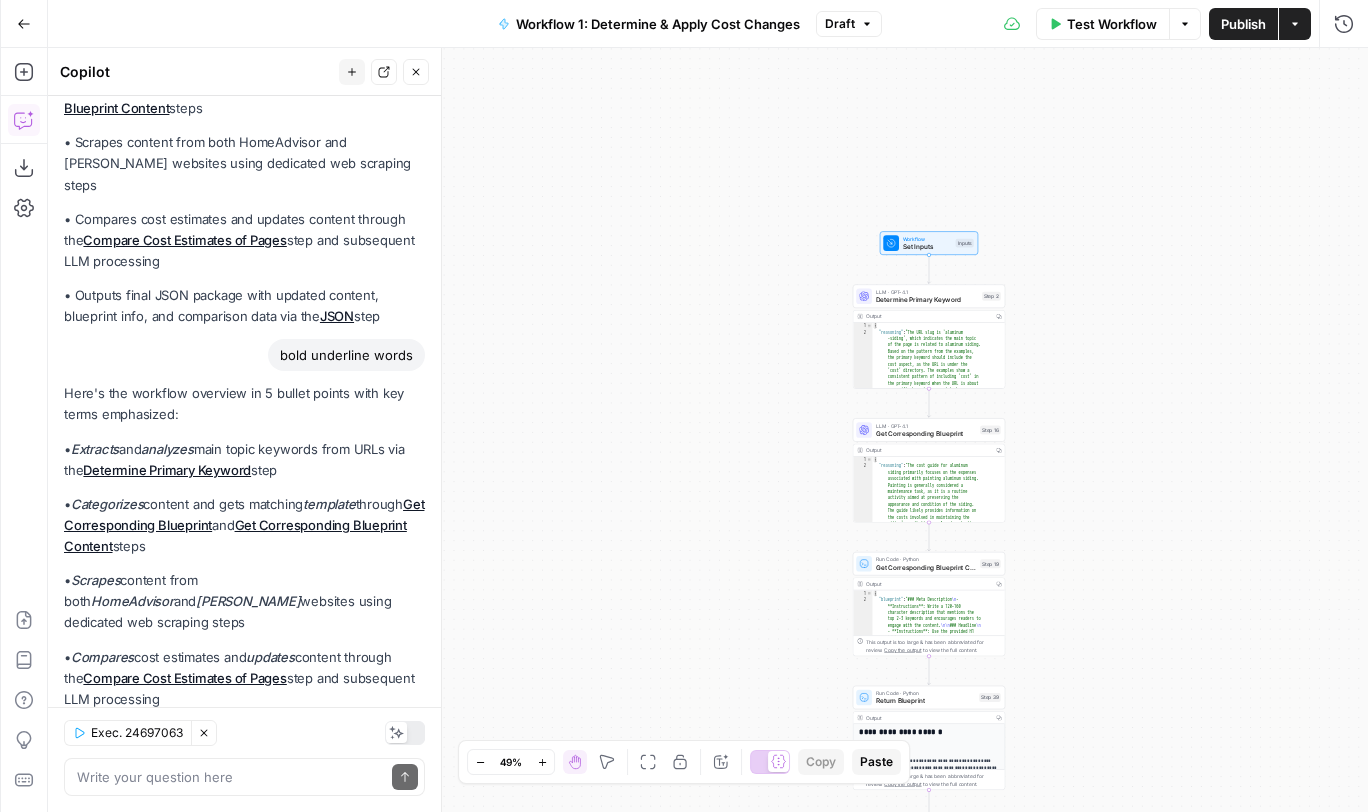 drag, startPoint x: 63, startPoint y: 363, endPoint x: 393, endPoint y: 651, distance: 438 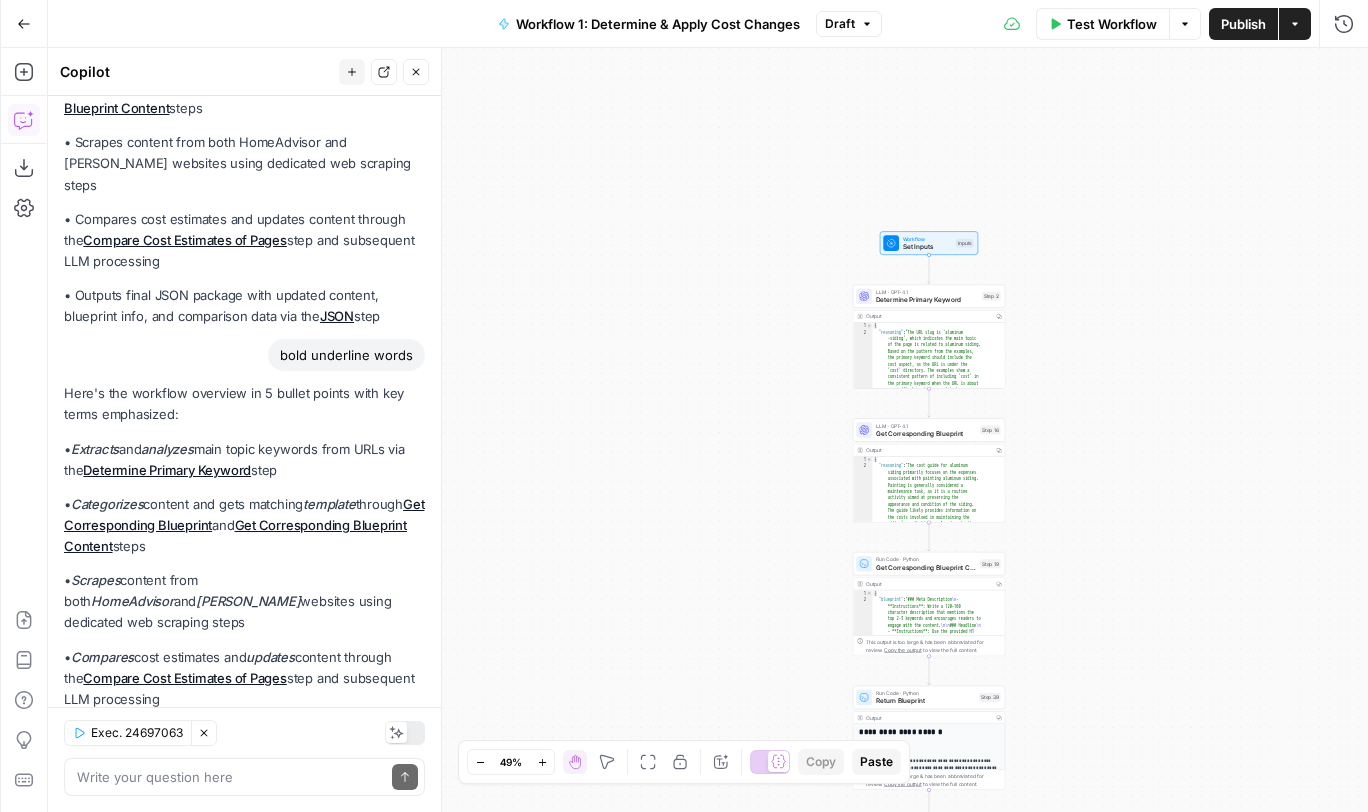 copy on "•  Extracts  and  analyzes  main topic keywords from URLs via the  Determine Primary Keyword  step
•  Categorizes  content and gets matching  template  through  Get Corresponding Blueprint  and  Get Corresponding Blueprint Content  steps
•  Scrapes  content from both  HomeAdvisor  and  [PERSON_NAME]  websites using dedicated web scraping steps
•  Compares  cost estimates and  updates  content through the  Compare Cost Estimates of Pages  step and subsequent LLM processing
•  Outputs  final  JSON  package with updated content, blueprint info, and comparison data via the  JSON  step" 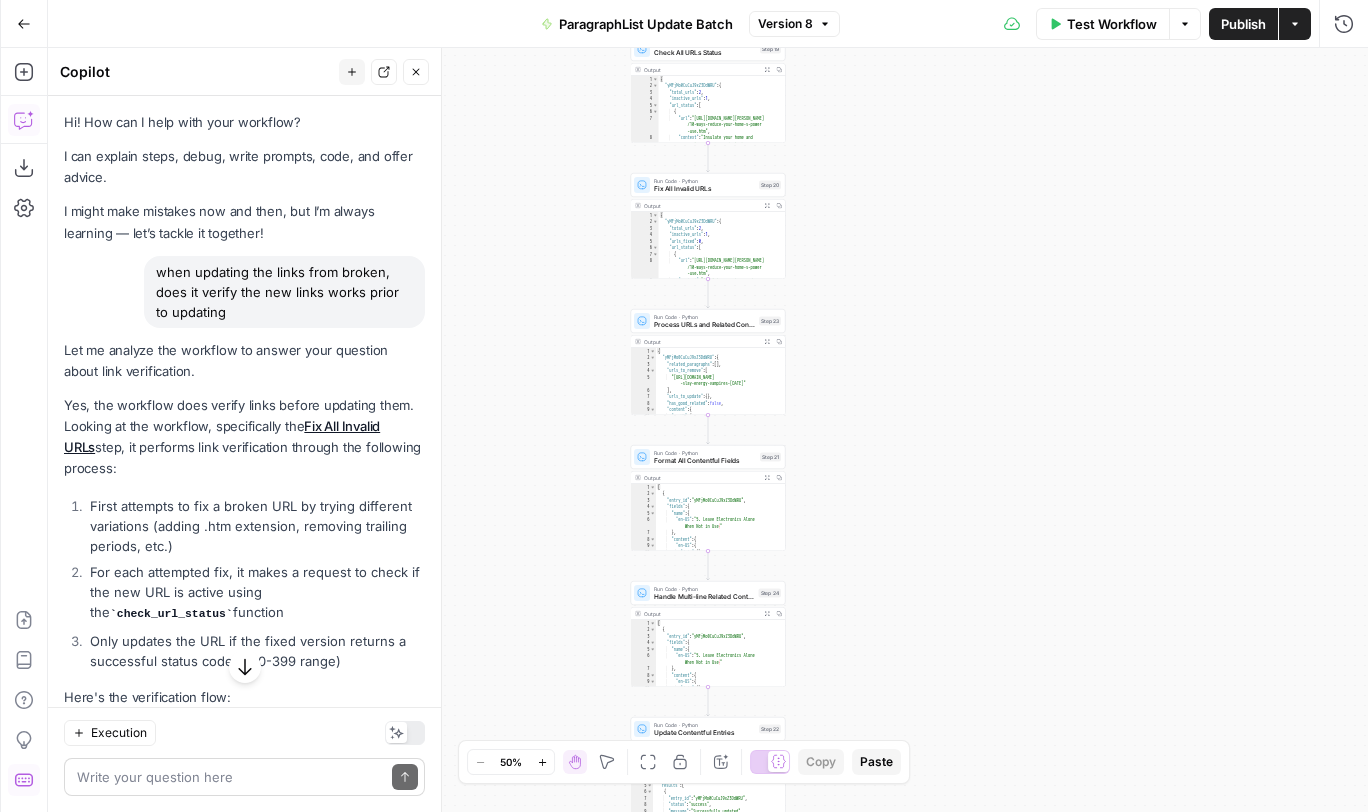 scroll, scrollTop: 0, scrollLeft: 0, axis: both 